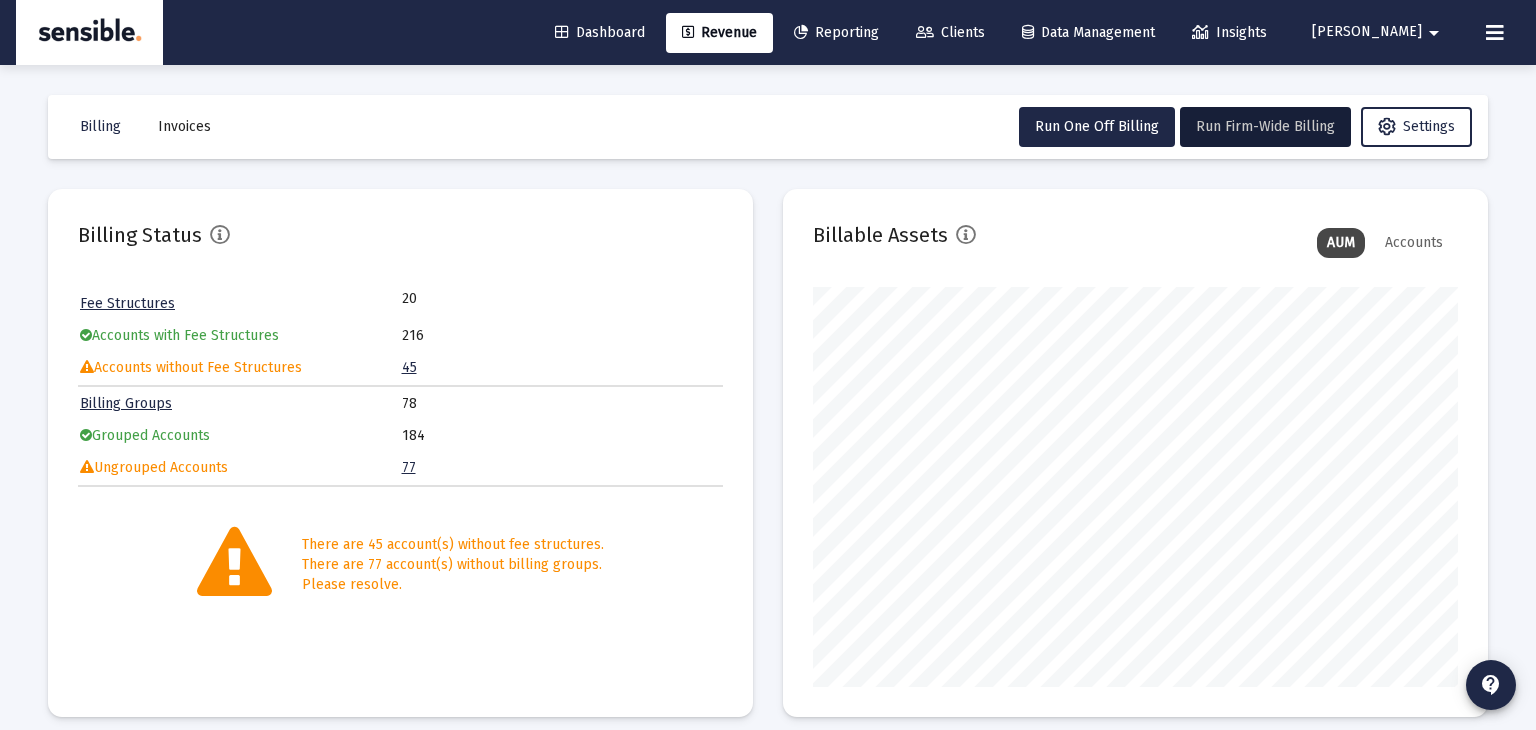 scroll, scrollTop: 0, scrollLeft: 0, axis: both 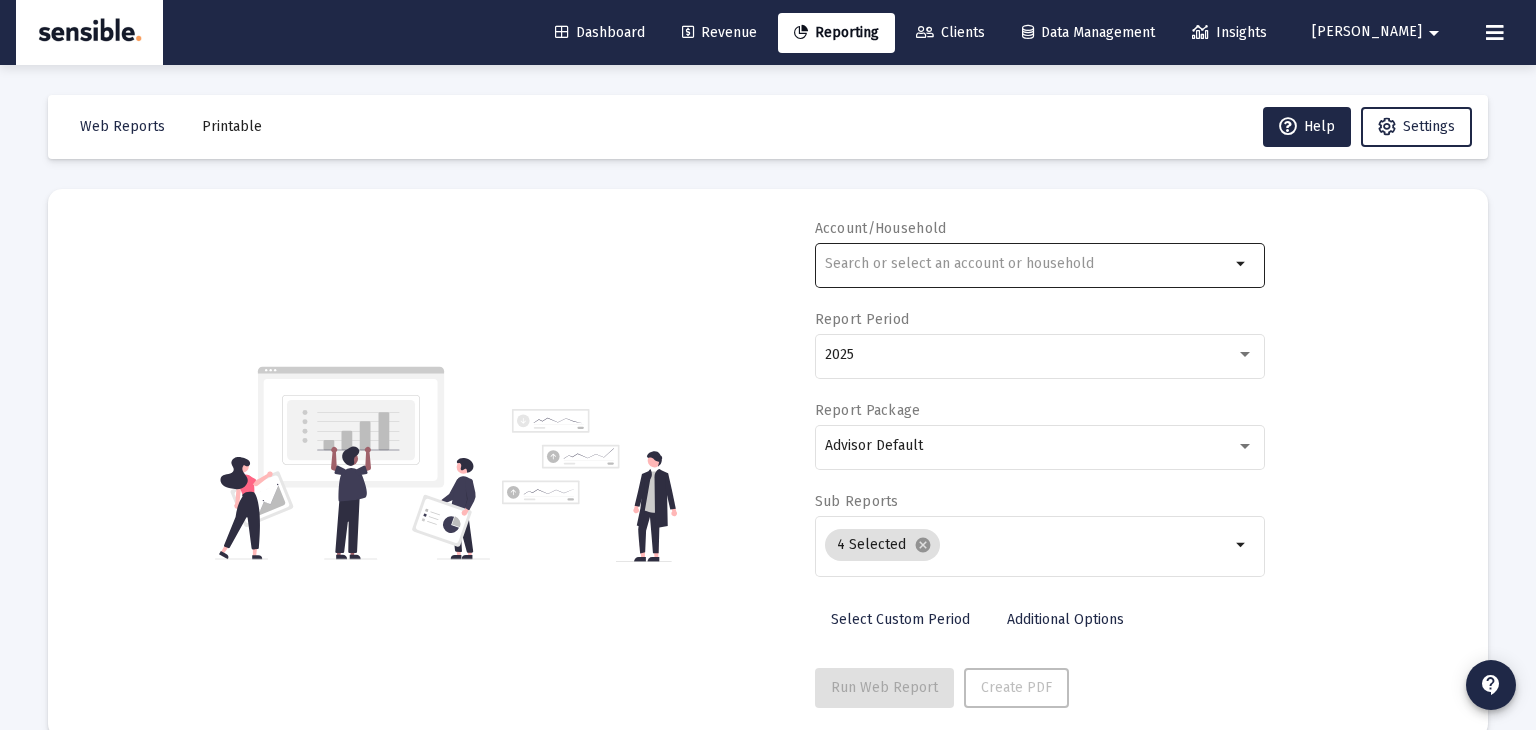 click at bounding box center (1027, 264) 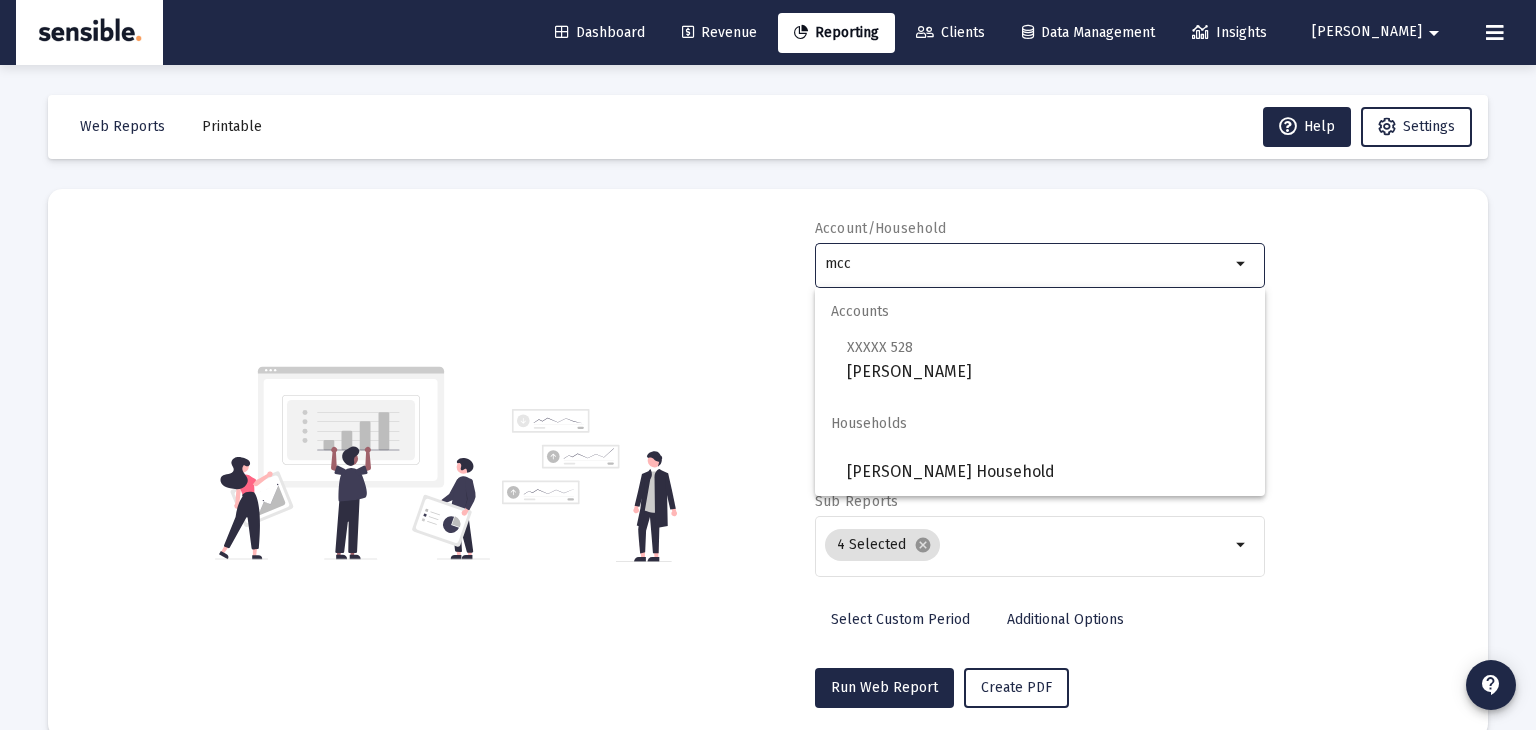 scroll, scrollTop: 0, scrollLeft: 0, axis: both 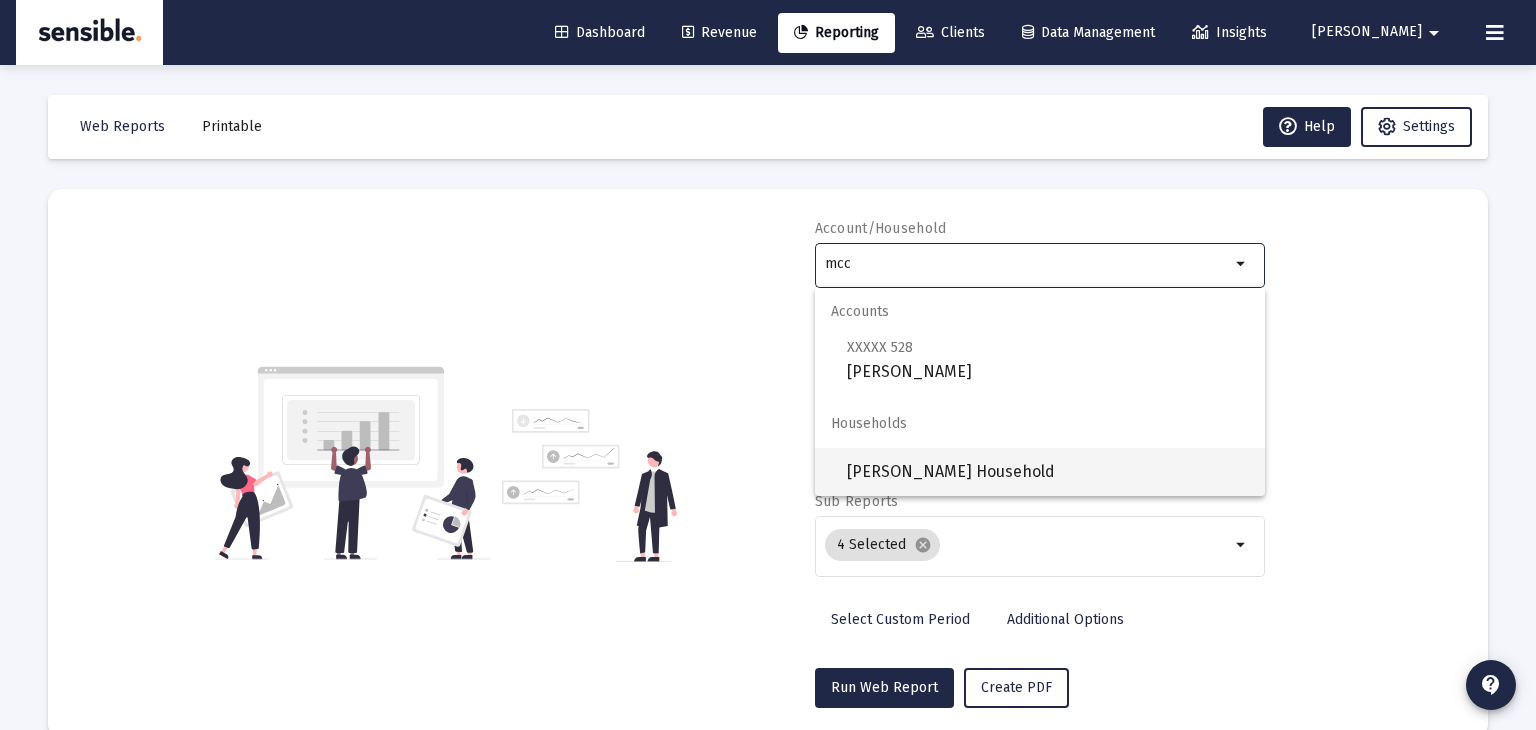 click on "[PERSON_NAME] Household" at bounding box center (1048, 472) 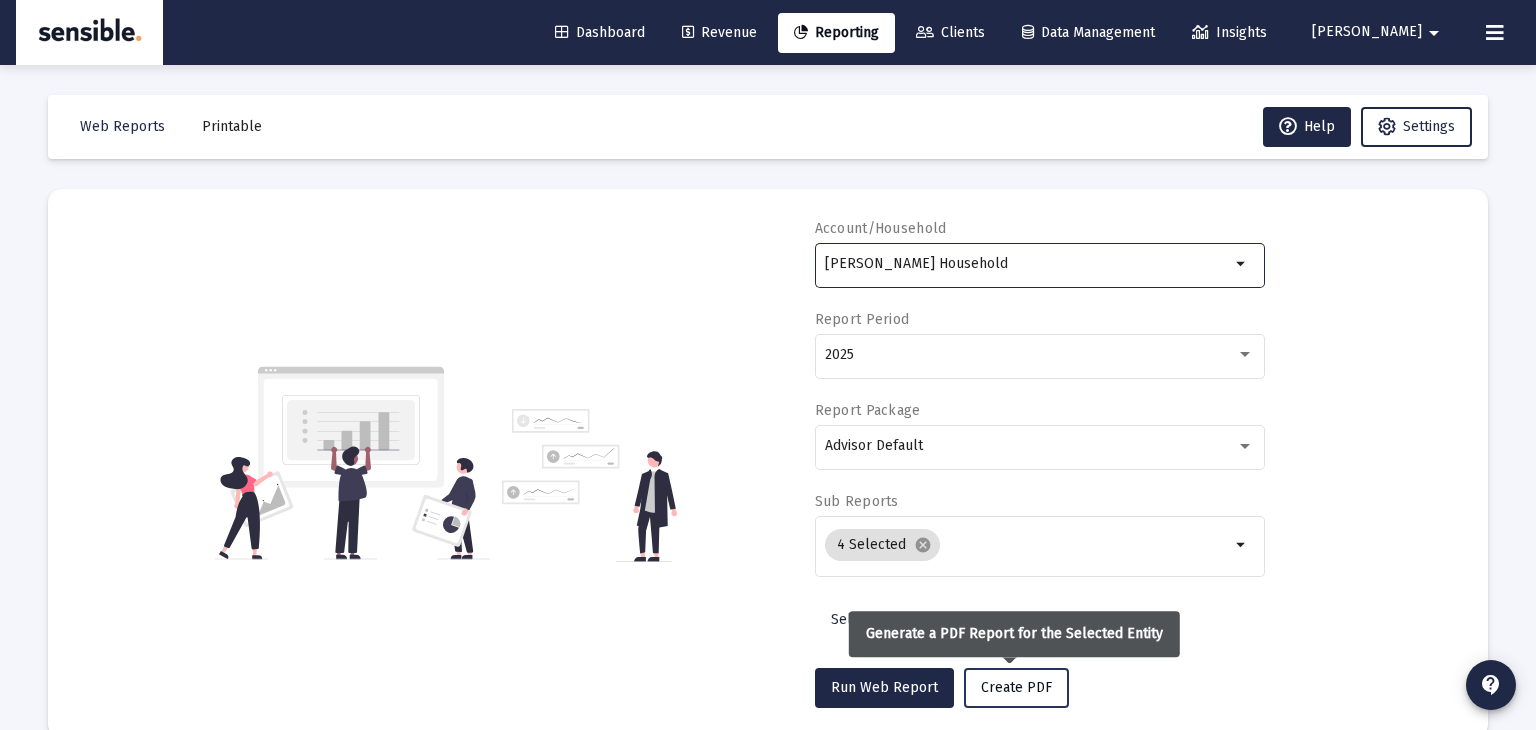 click on "Create PDF" 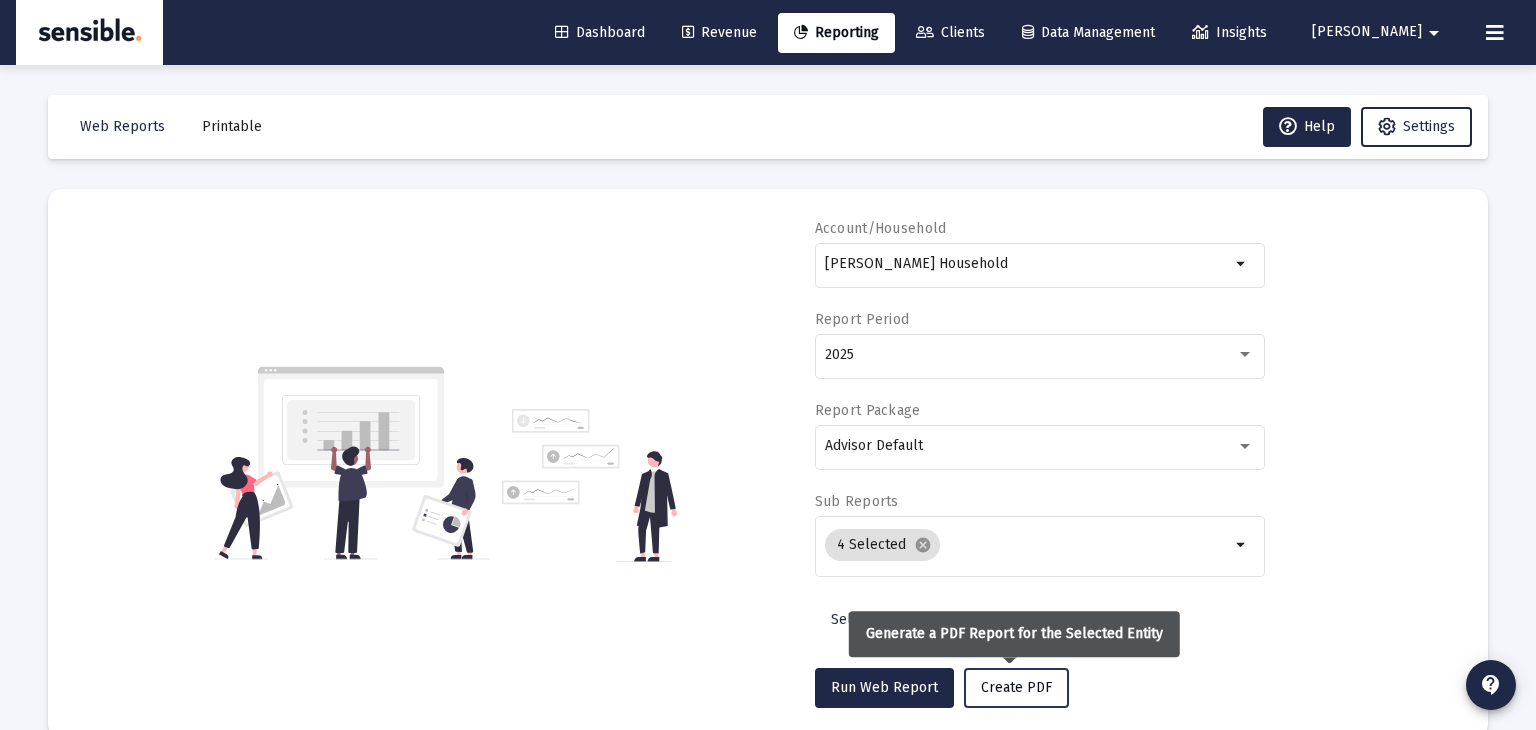 click on "Create PDF" 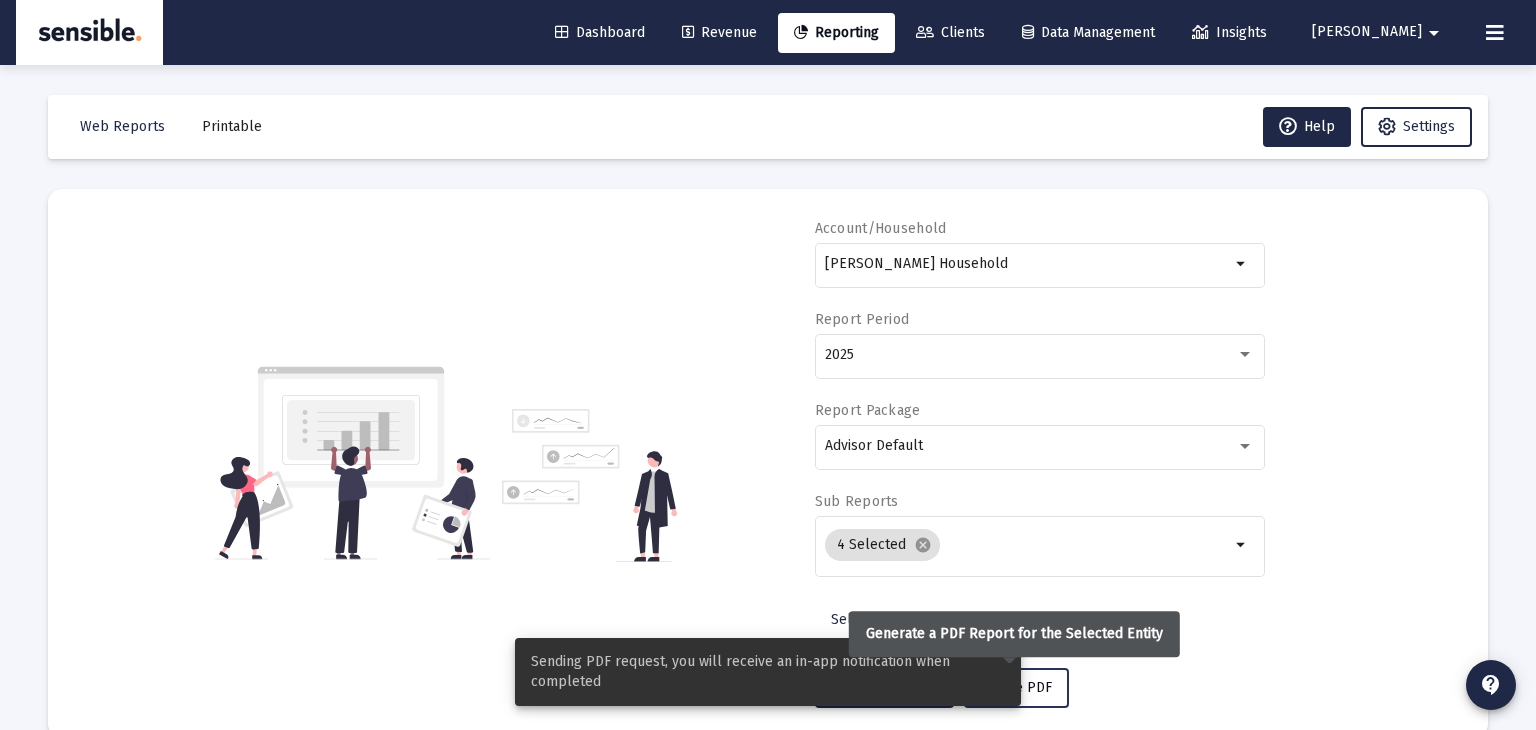 click on "Create PDF" 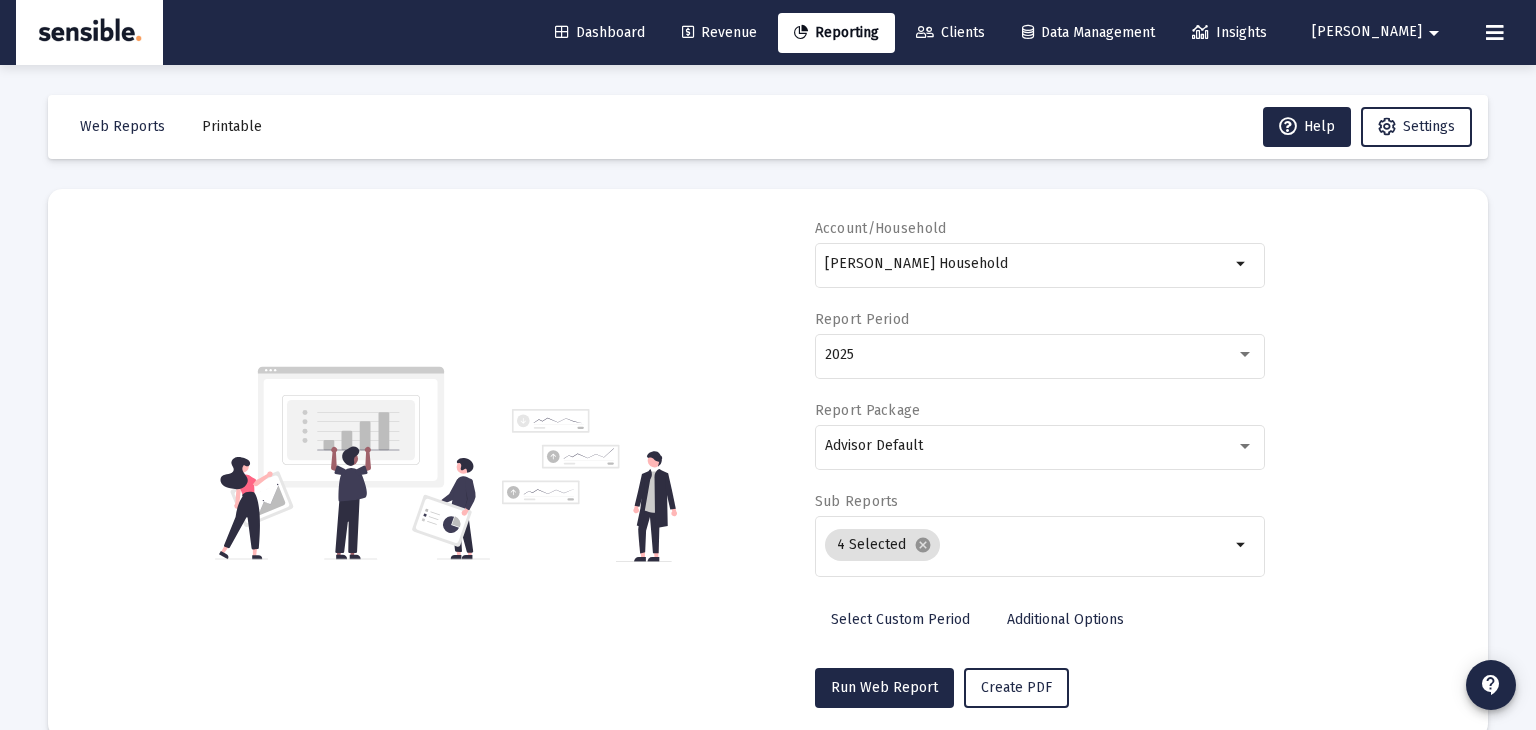 click on "Printable" 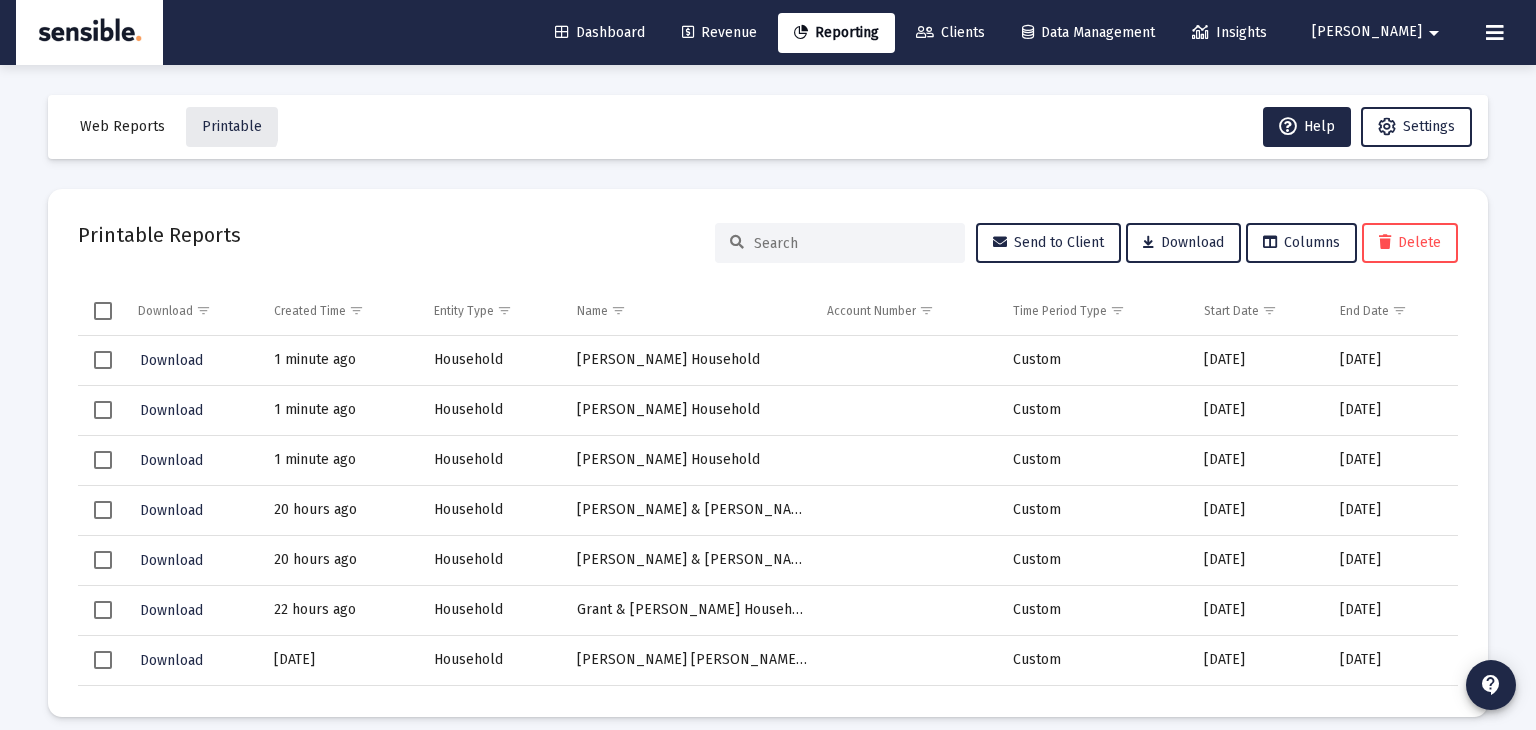 click on "Household" 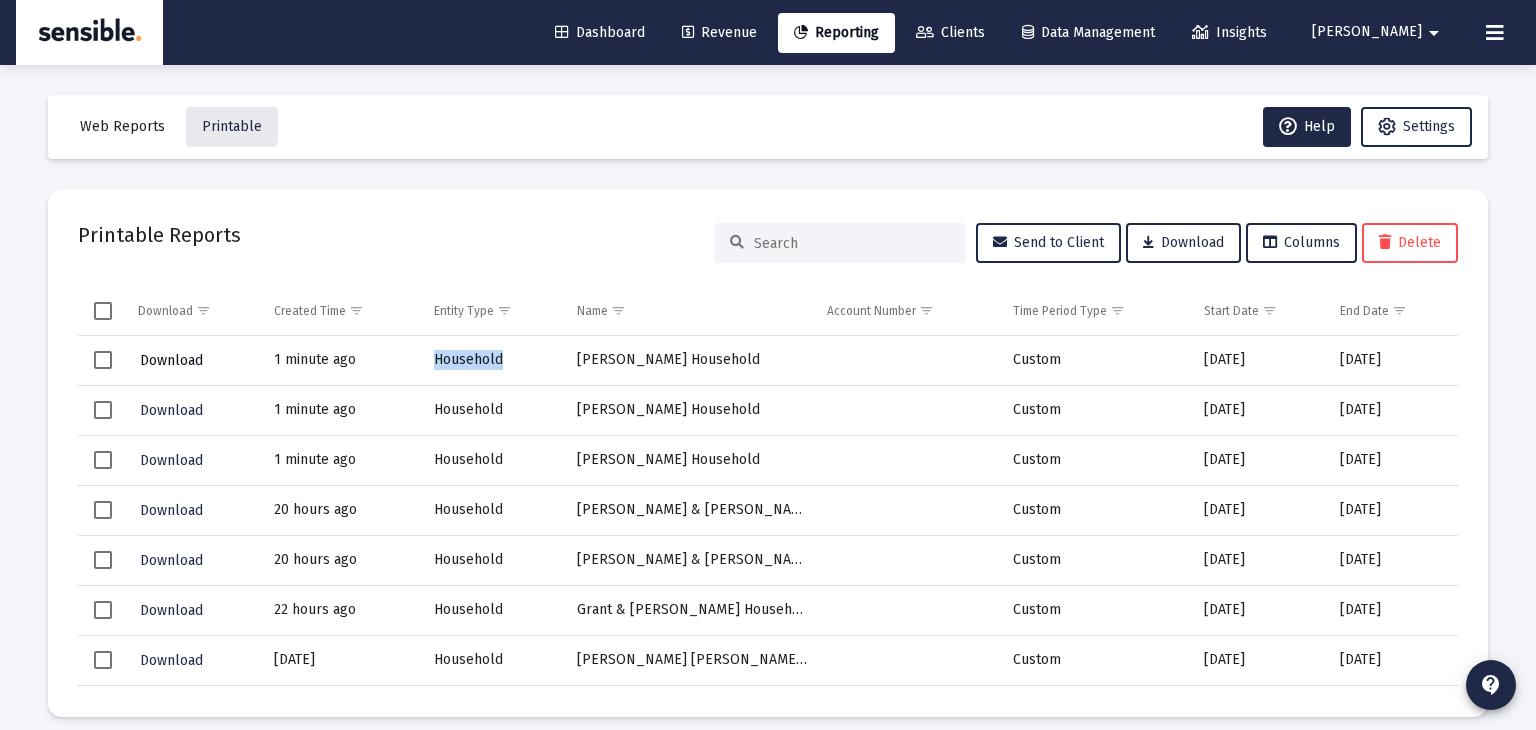 click on "Download" 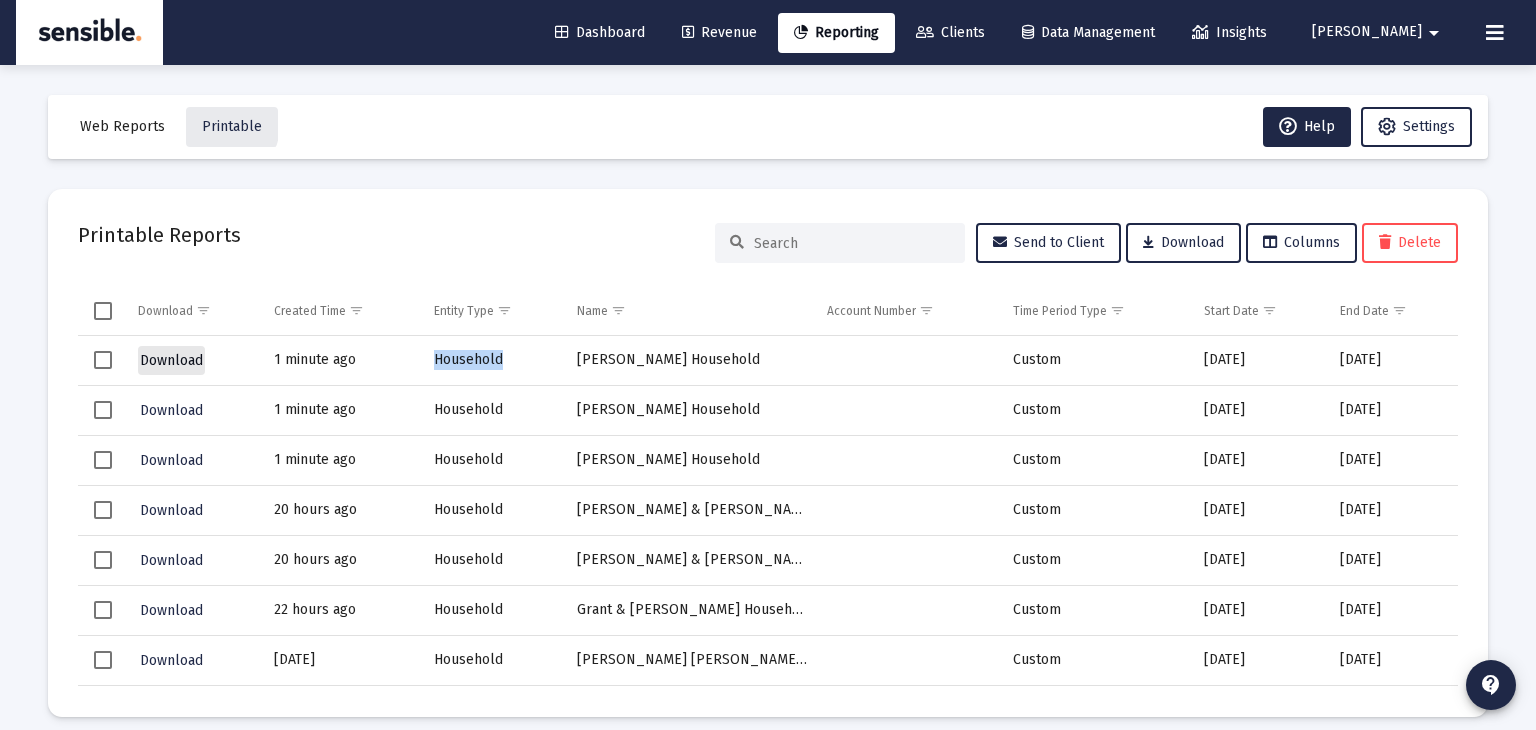 click on "Download" 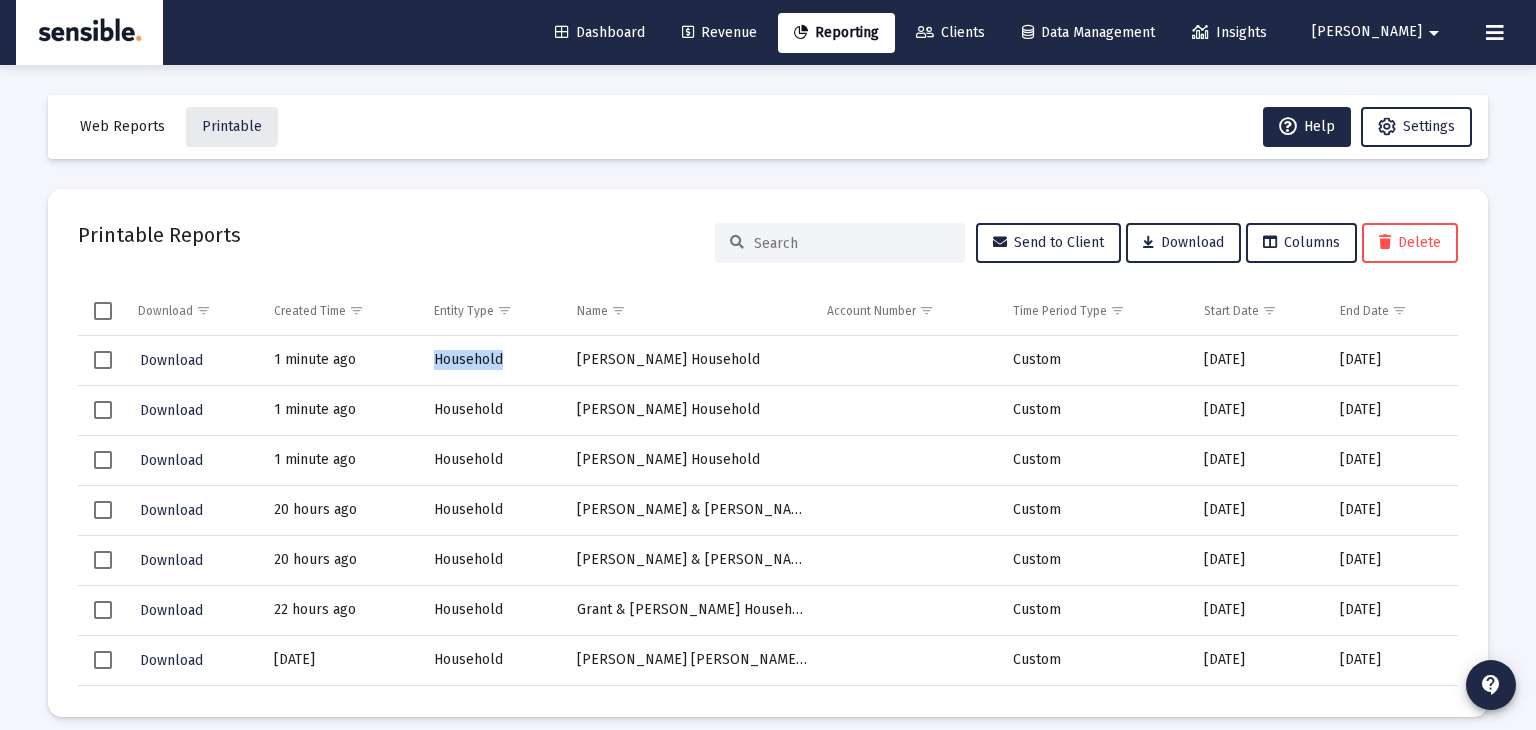 click on "Reporting" 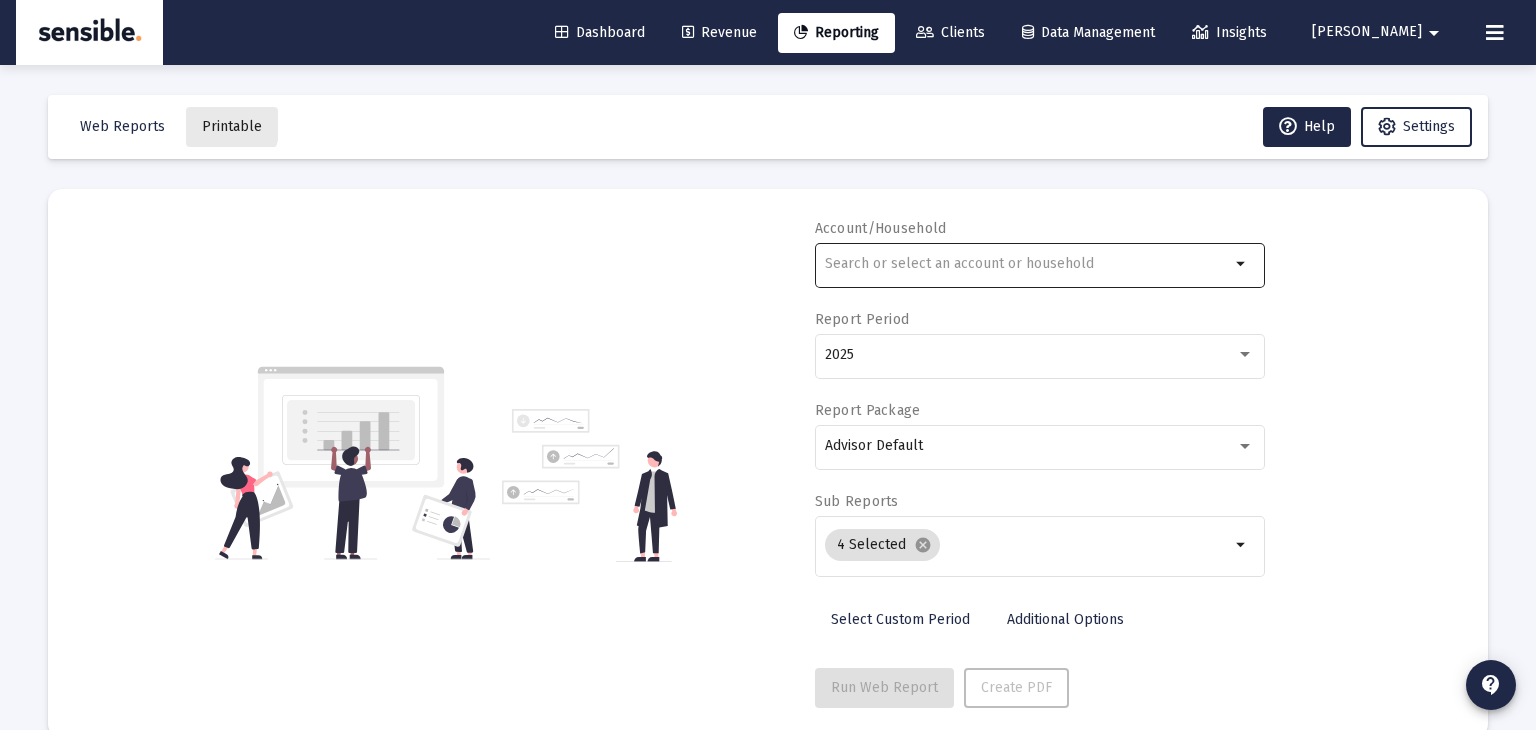 click at bounding box center [1027, 264] 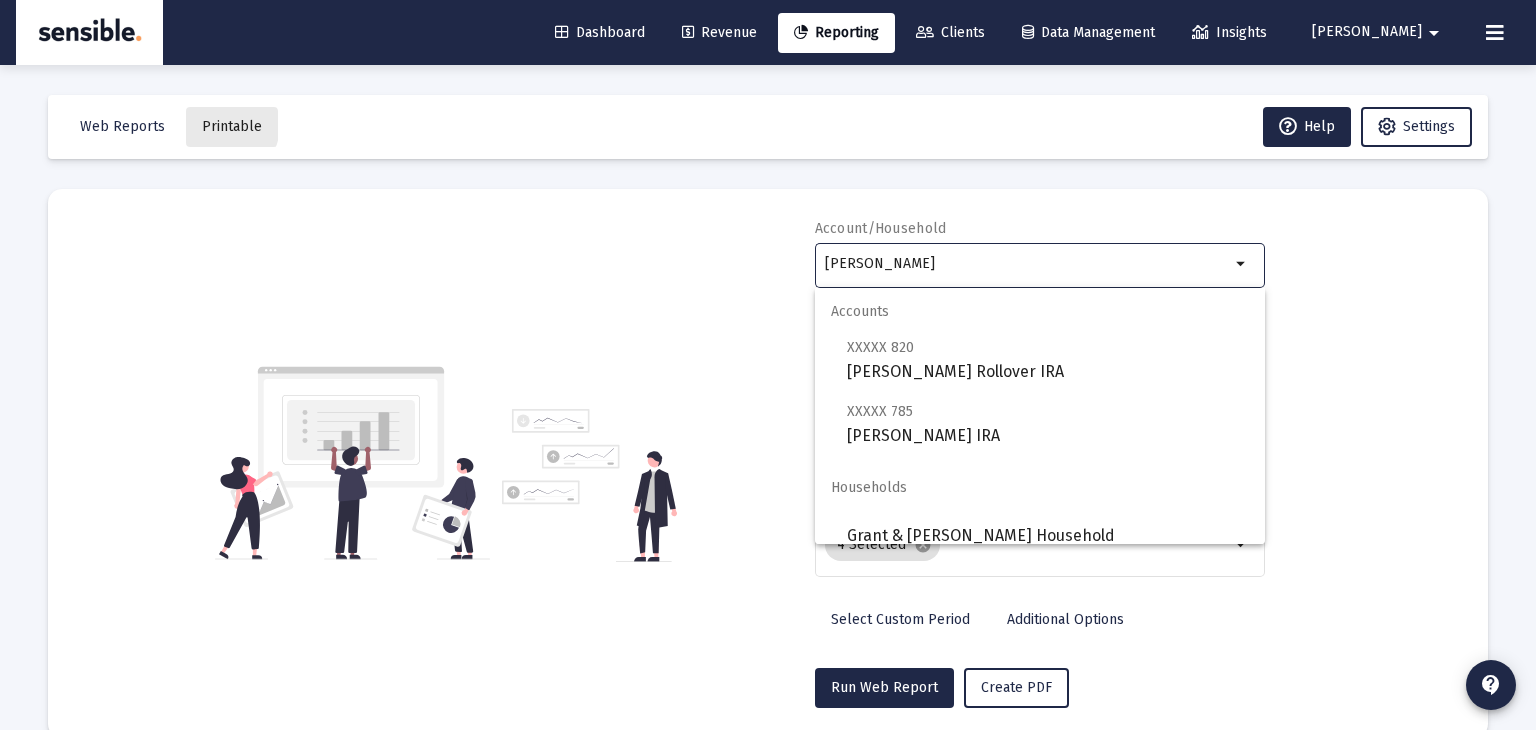 scroll, scrollTop: 16, scrollLeft: 0, axis: vertical 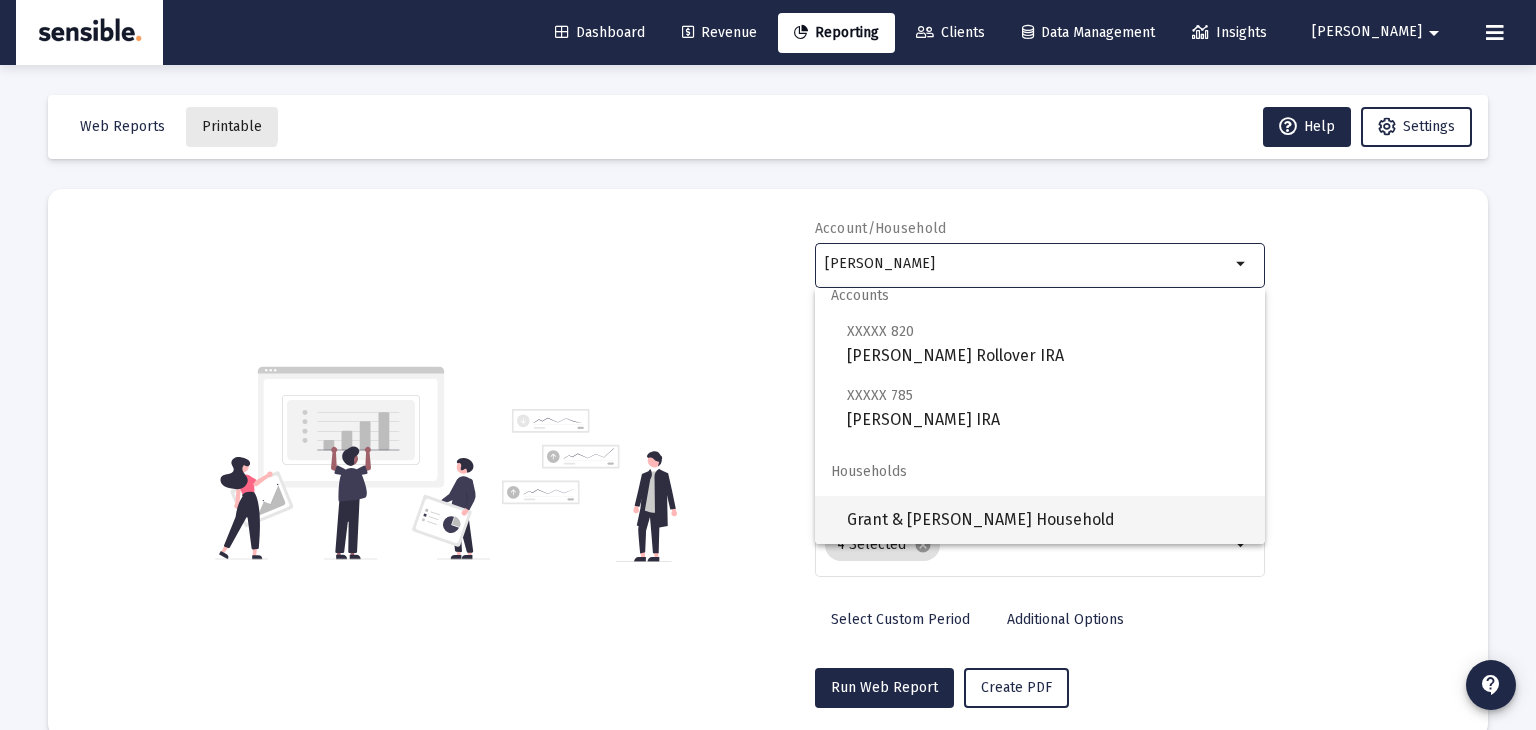 click on "Grant & [PERSON_NAME] Household" at bounding box center [1048, 520] 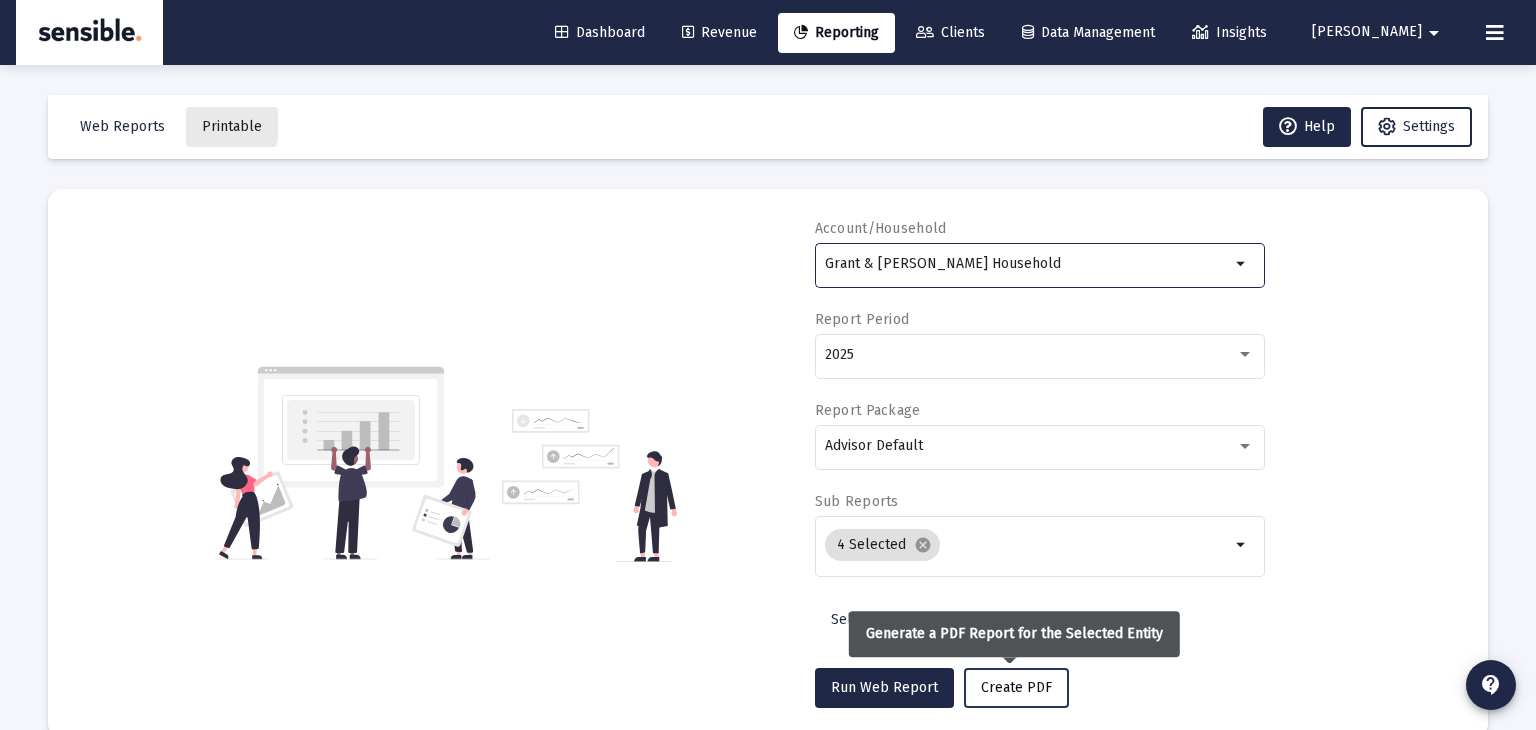 click on "Create PDF" 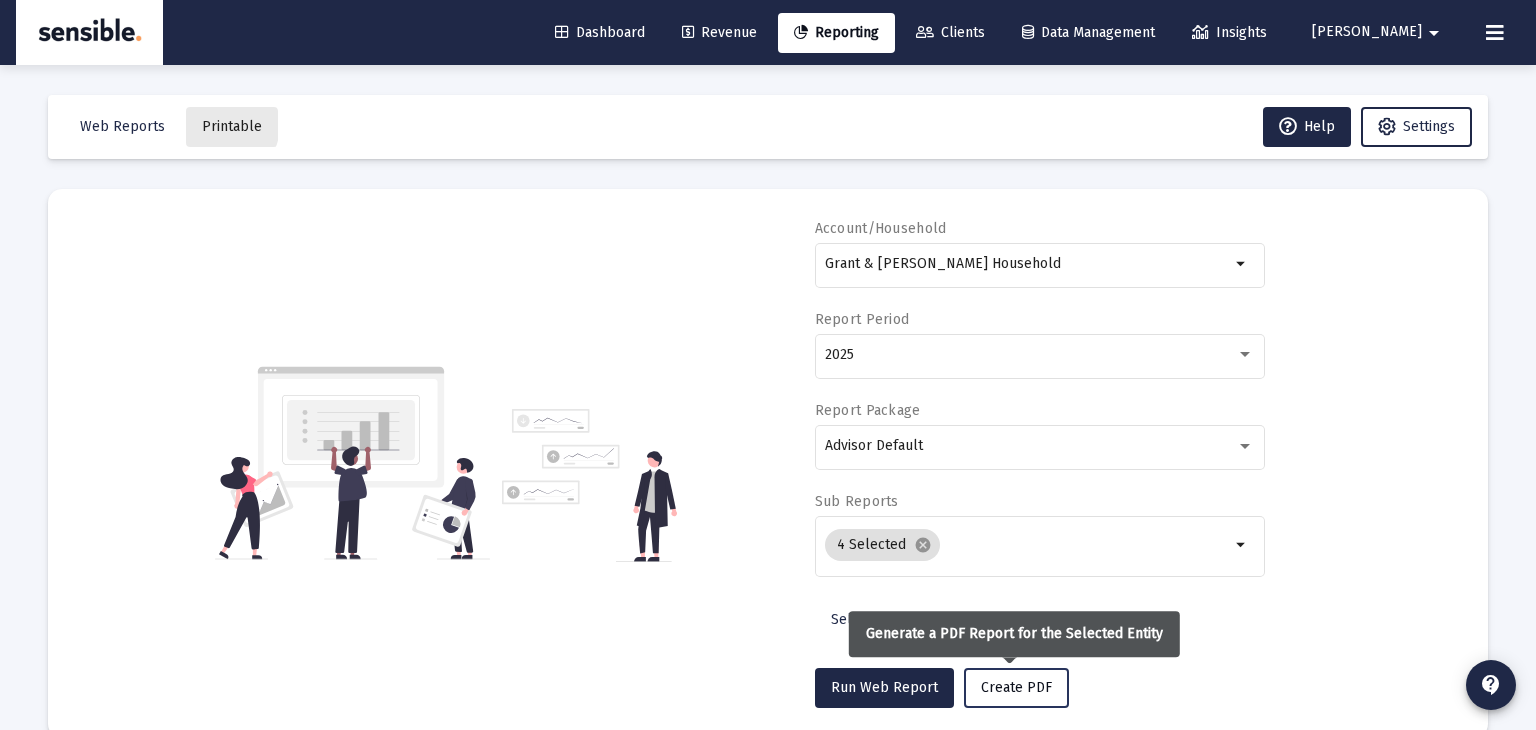 click on "Create PDF" 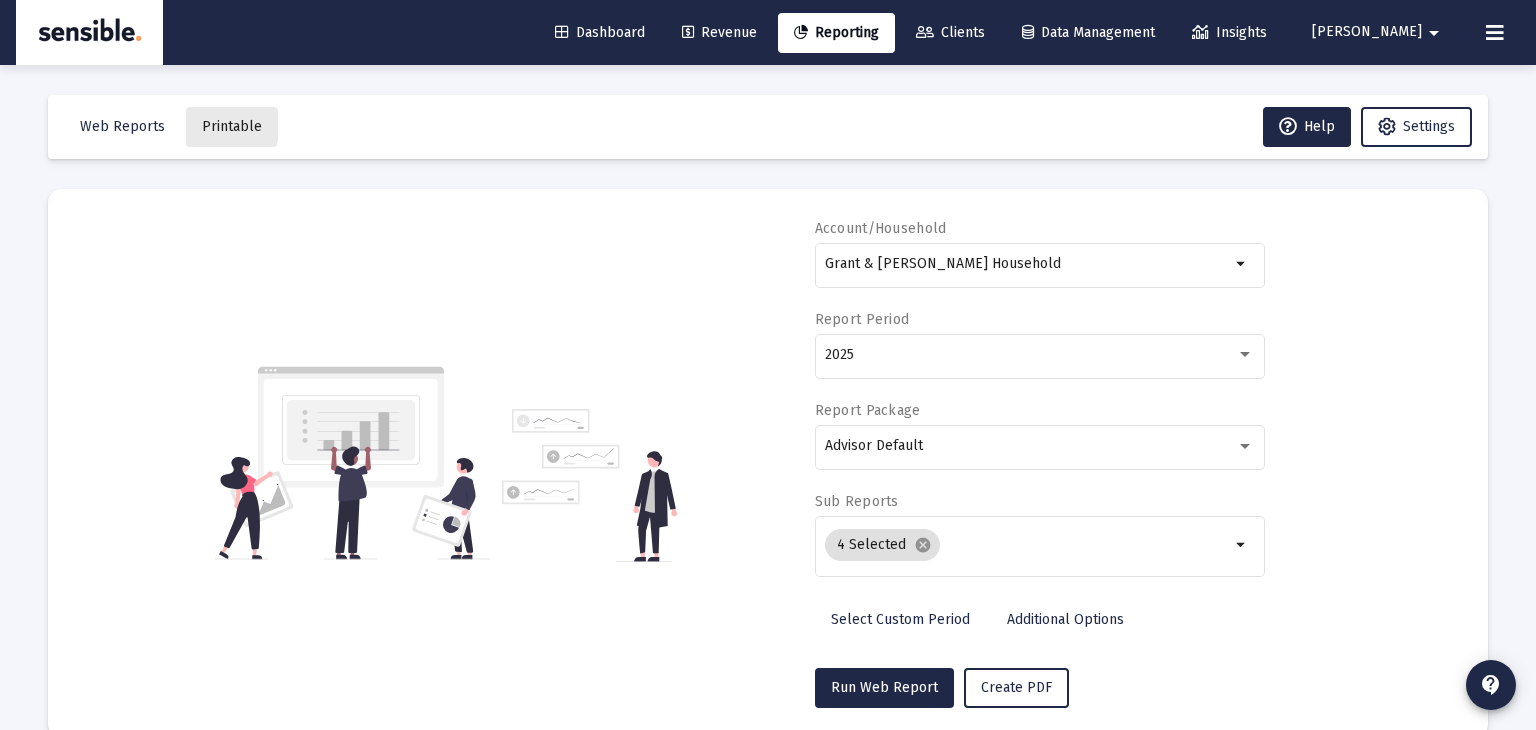 click on "Printable" 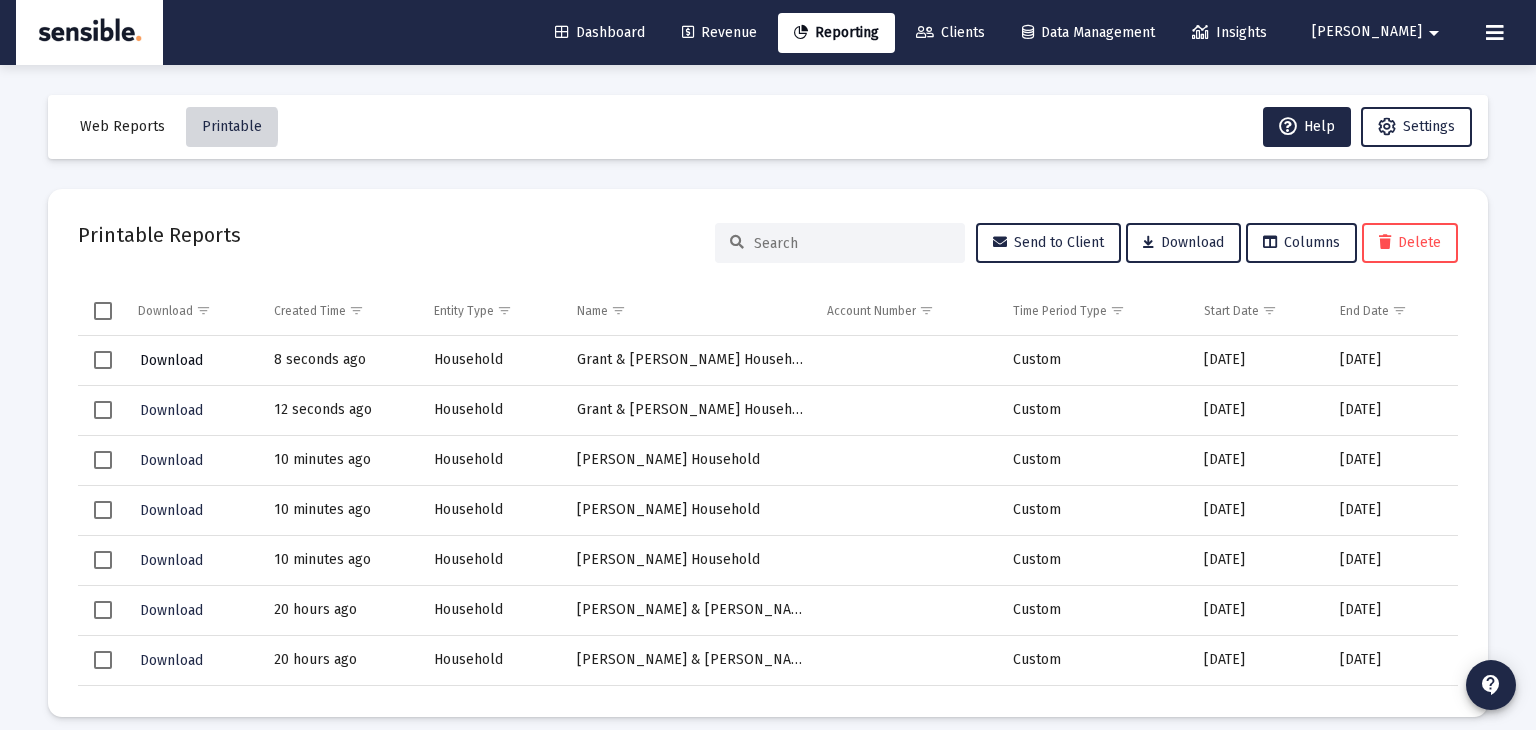 click on "Download" 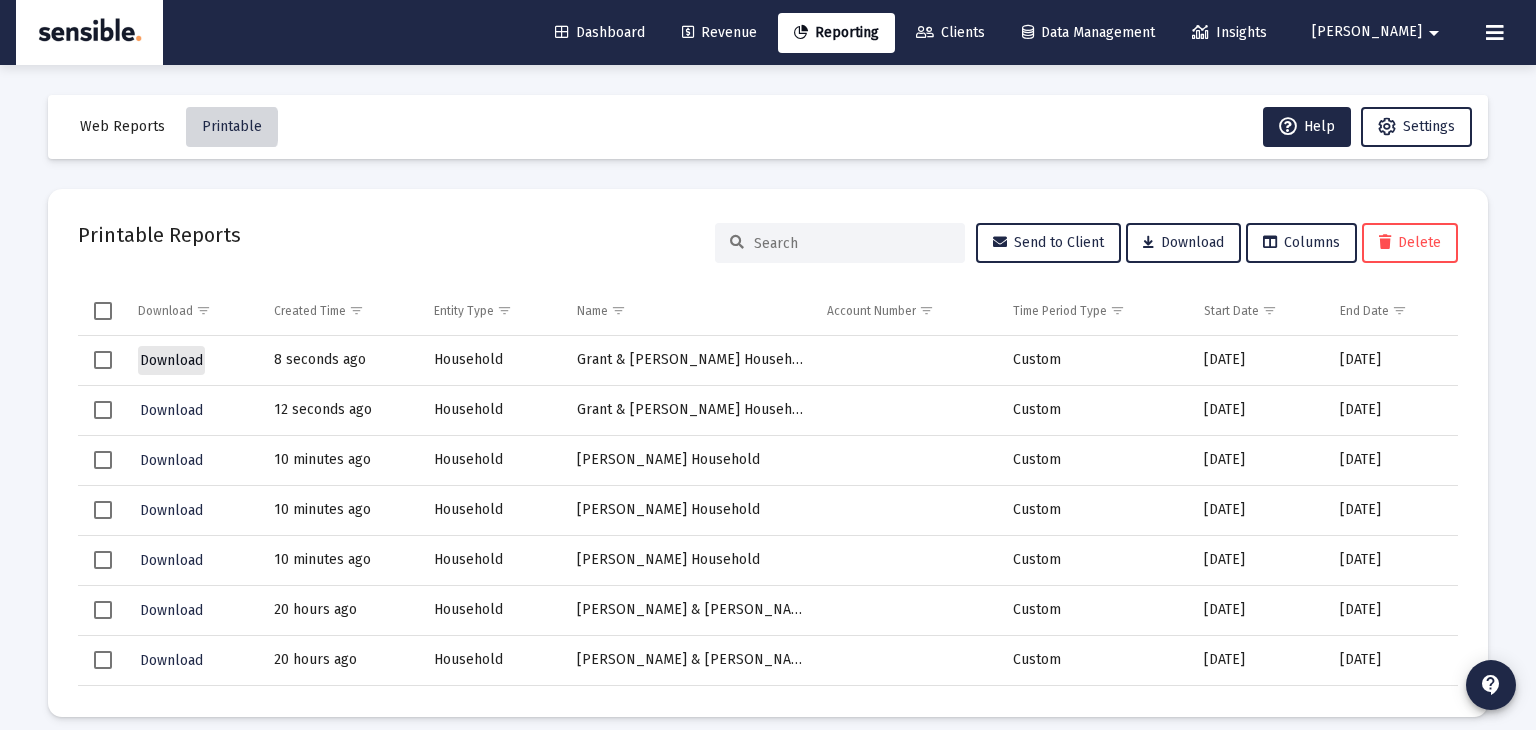 click on "Download" 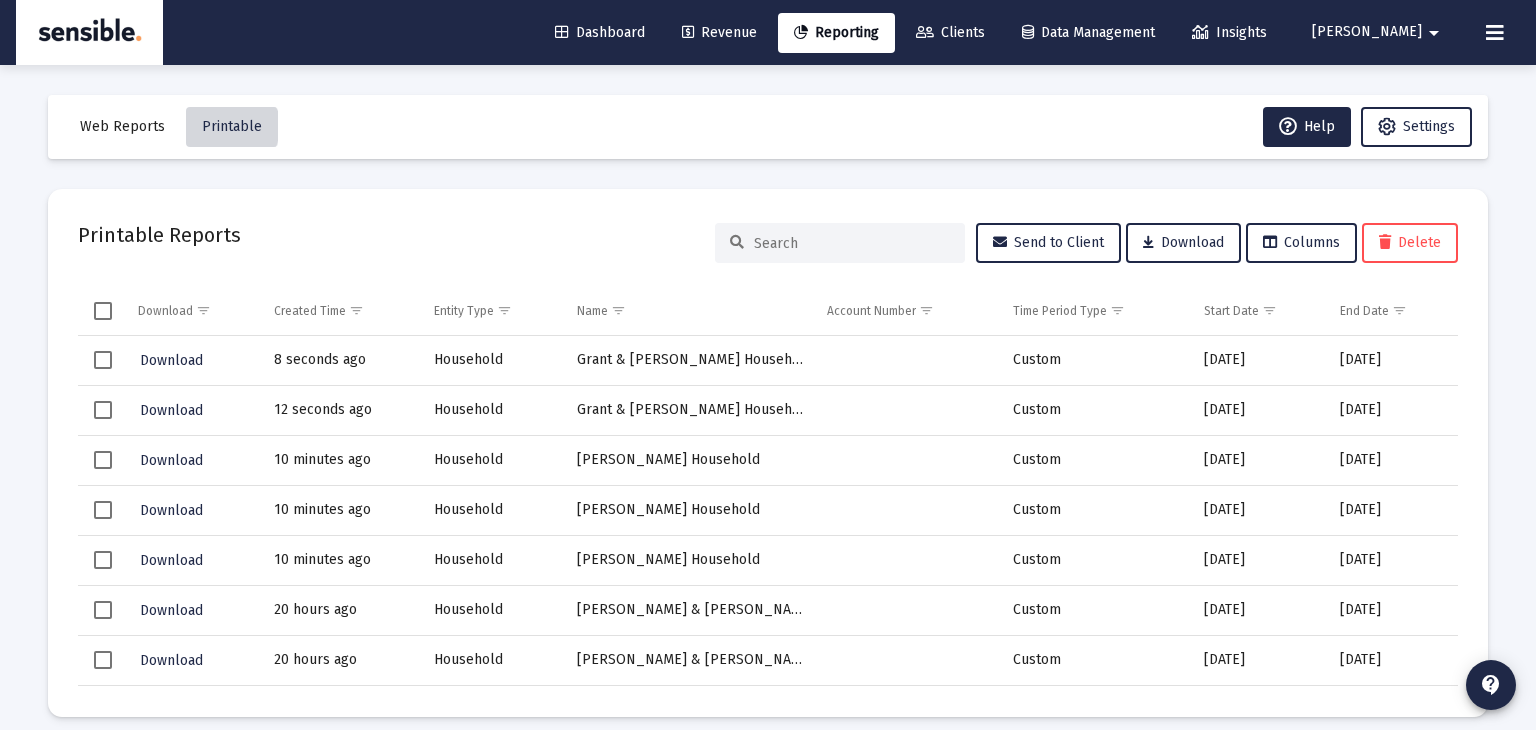 click 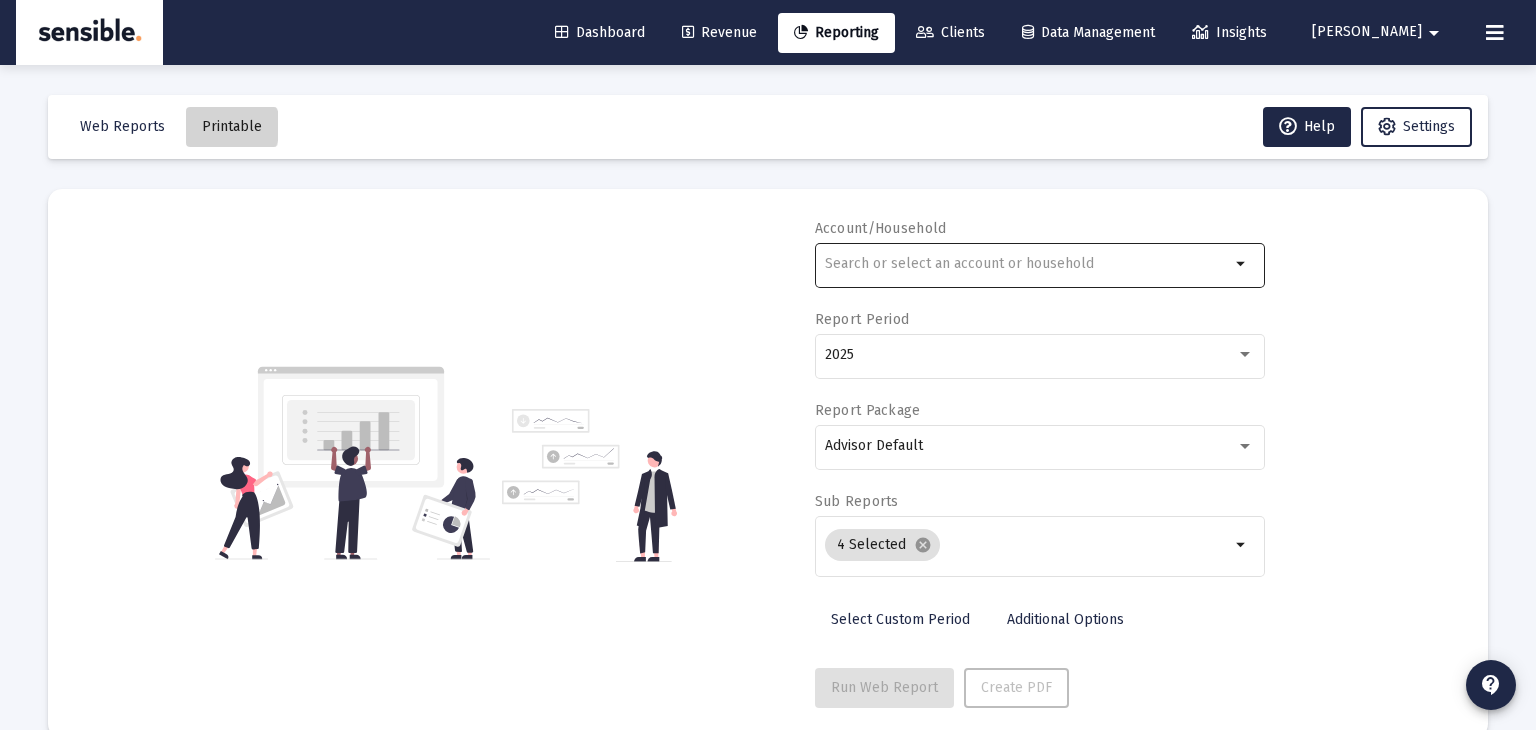 click at bounding box center (1027, 264) 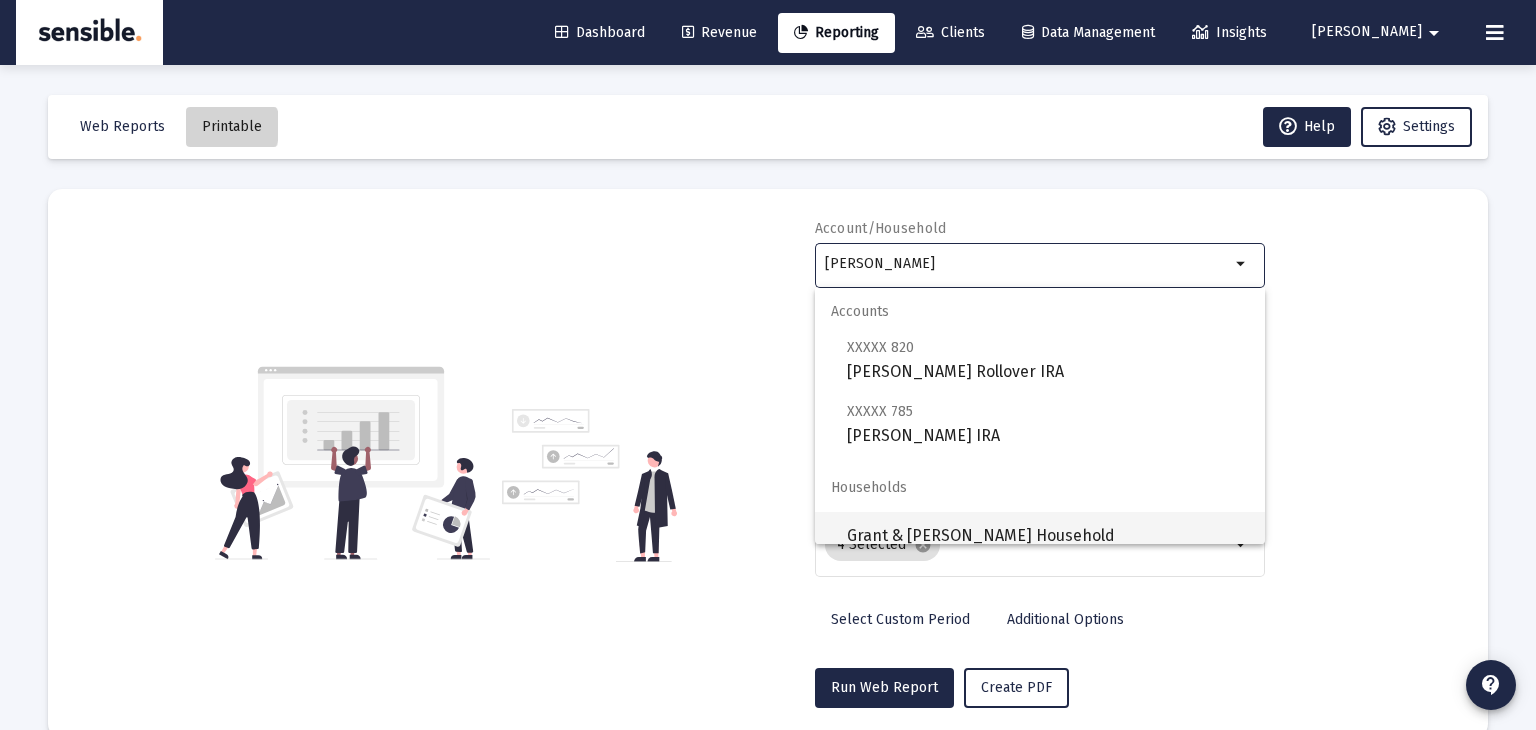 scroll, scrollTop: 16, scrollLeft: 0, axis: vertical 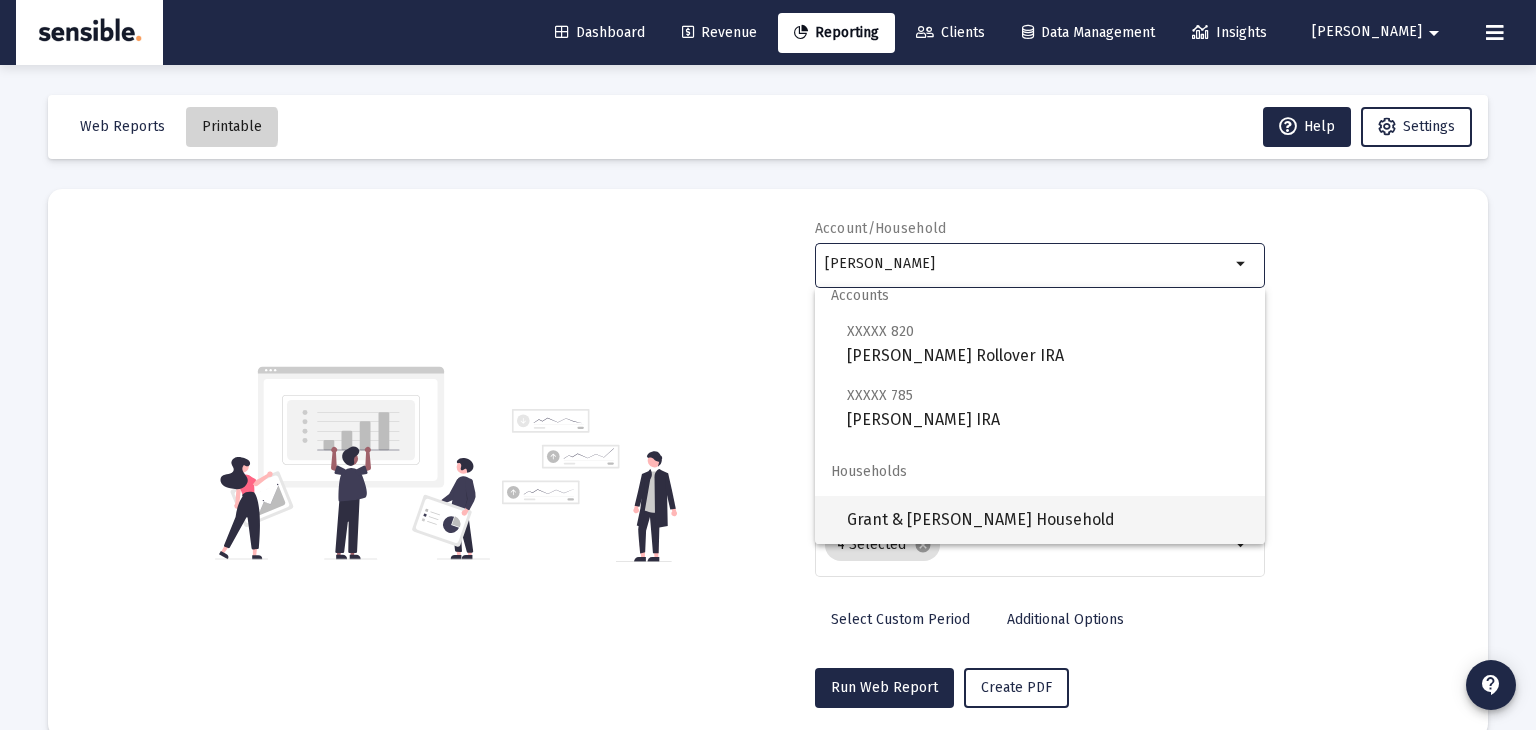 click on "Grant & [PERSON_NAME] Household" at bounding box center (1048, 520) 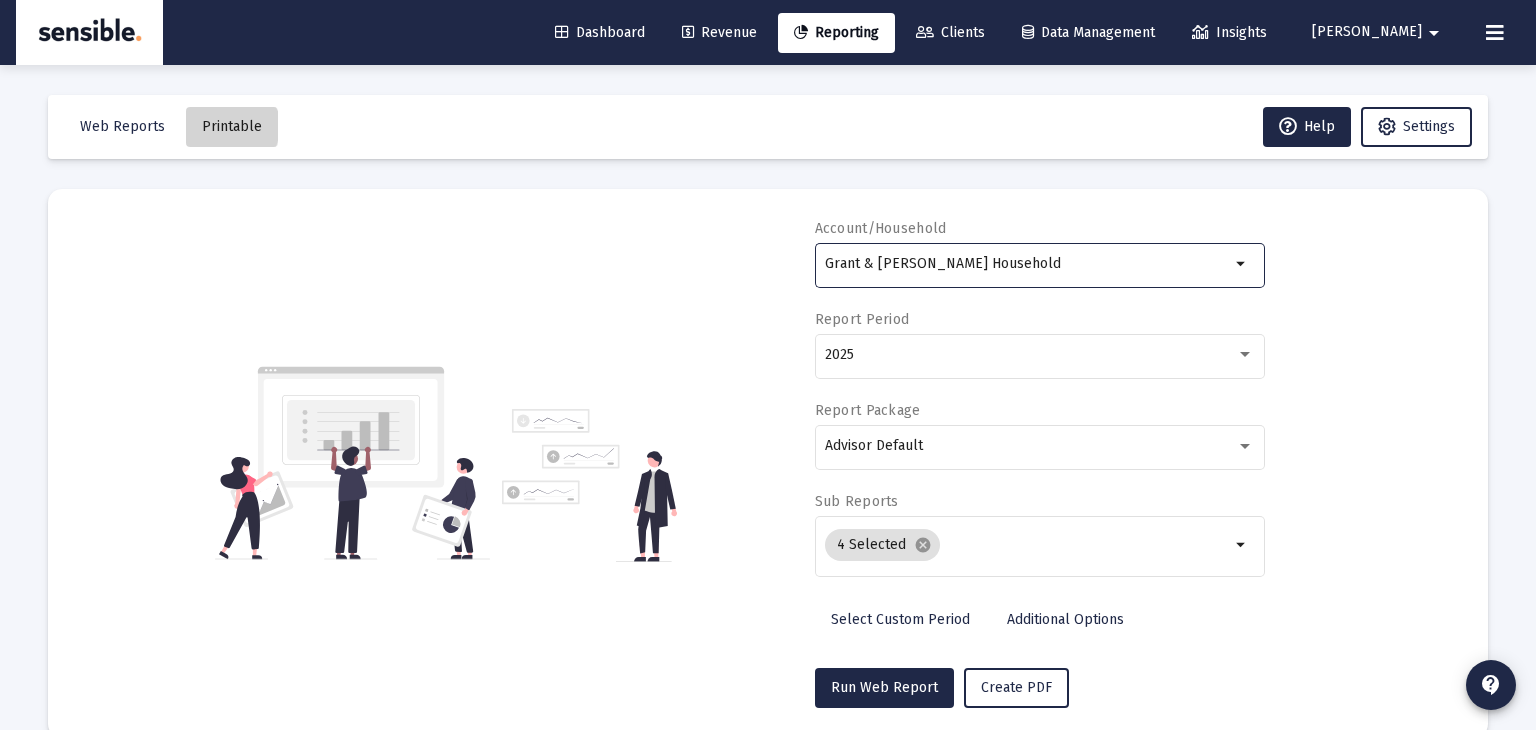 click on "4 Selected  cancel" 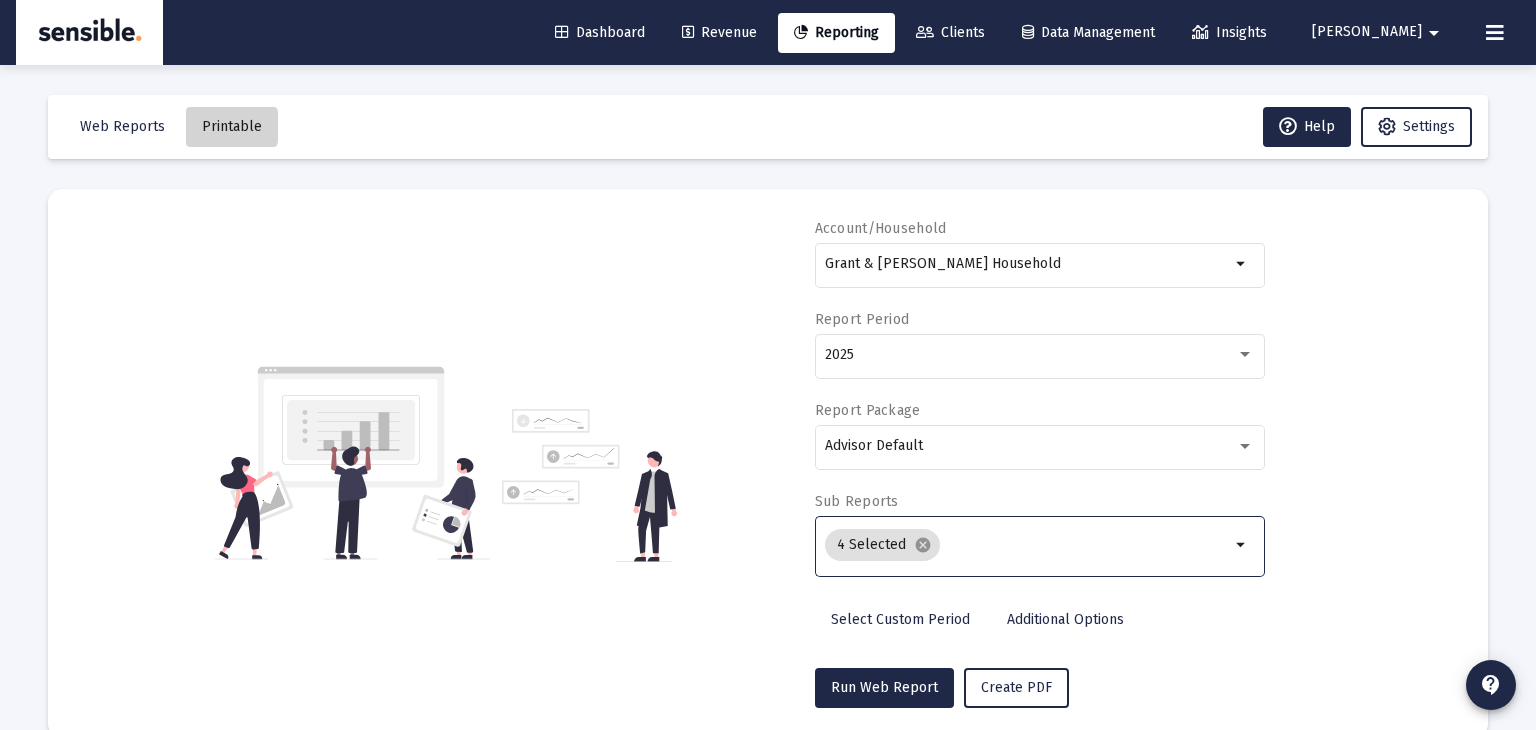 click on "Select Custom Period" 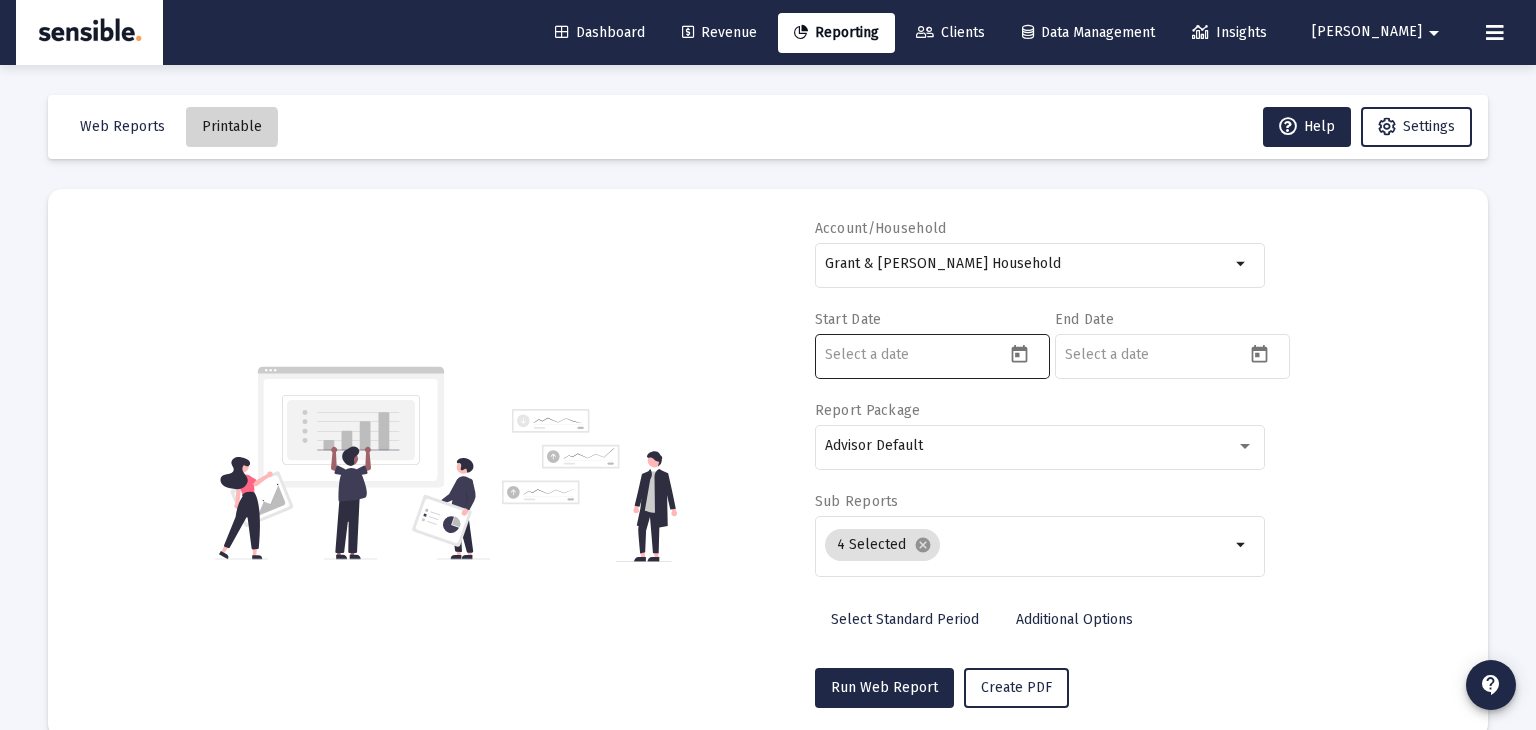click 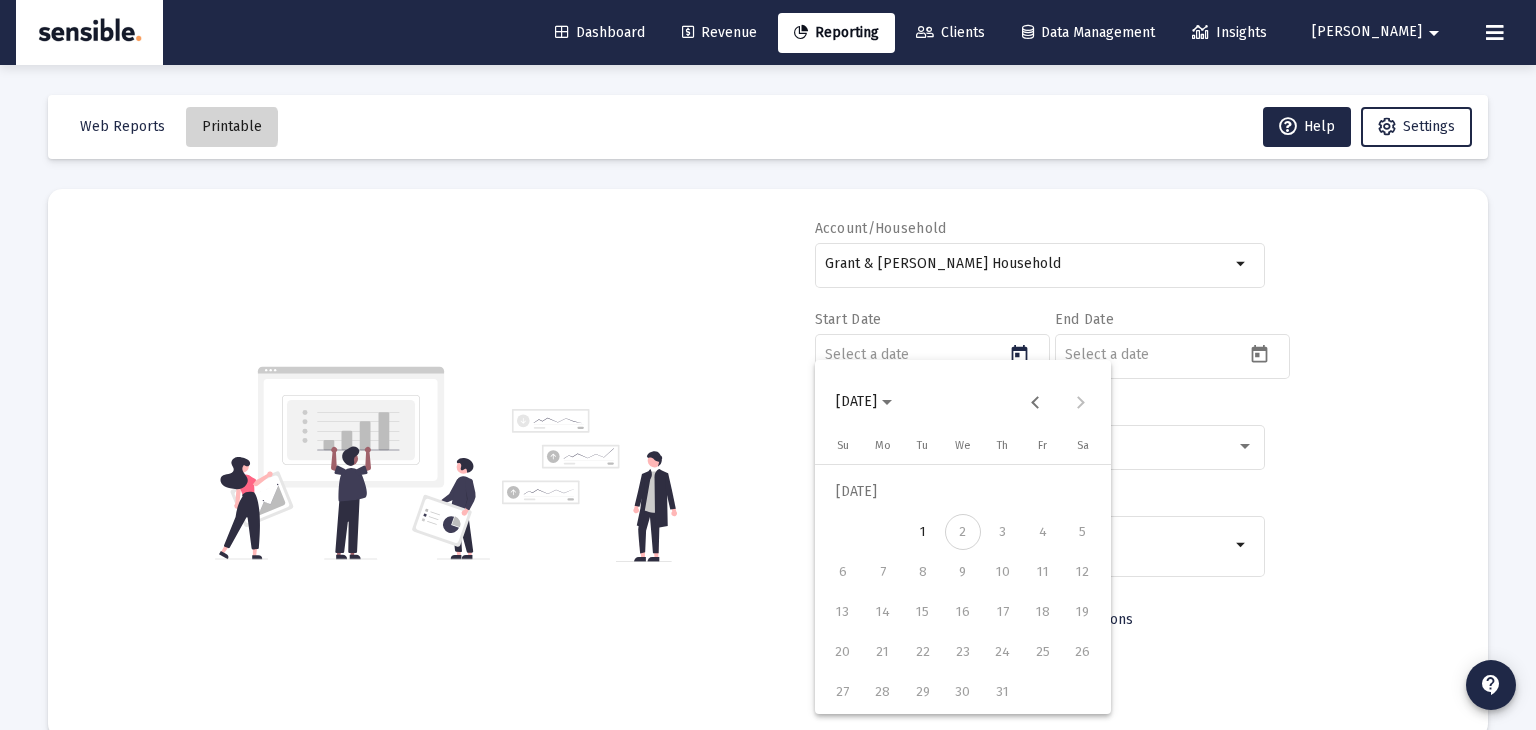 click on "[DATE]" at bounding box center [864, 401] 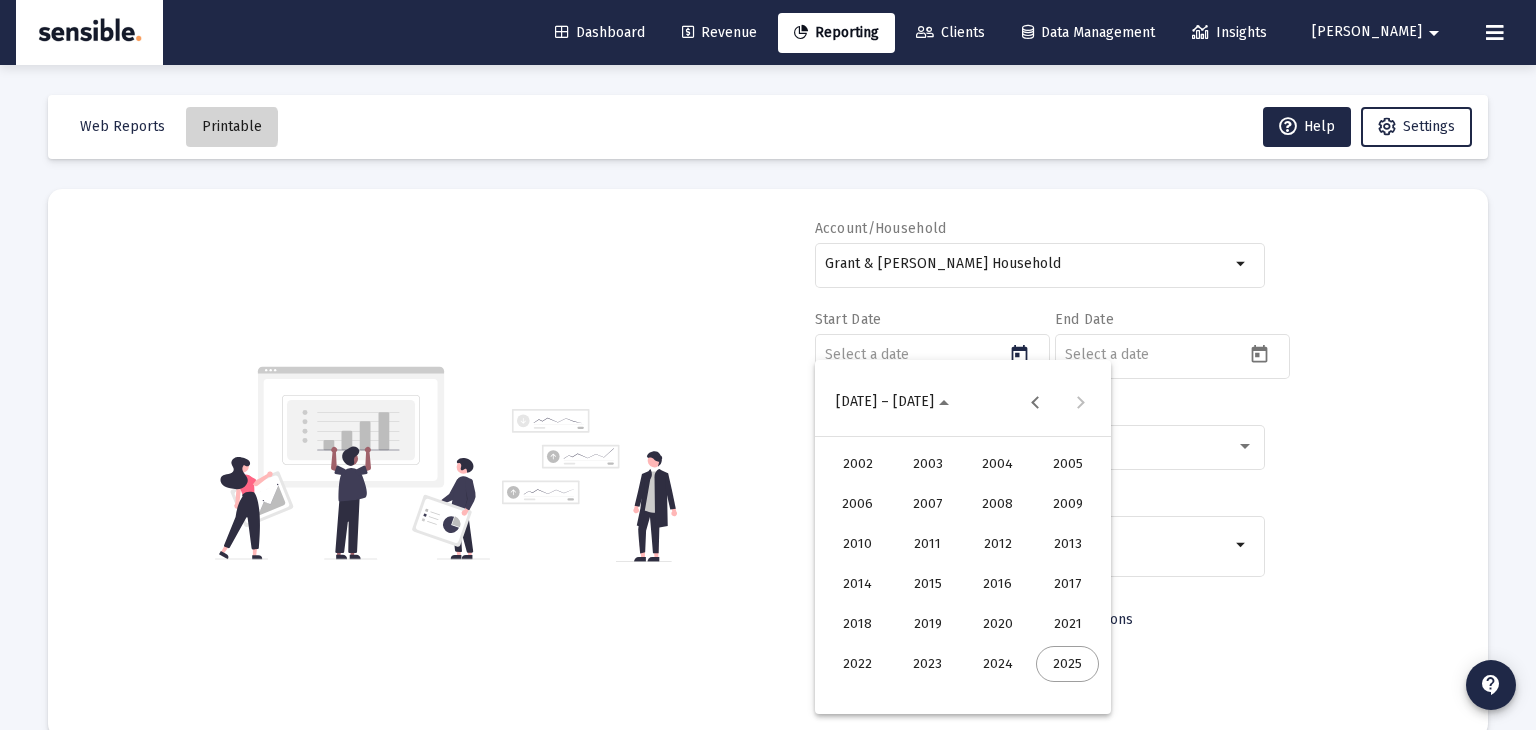 click on "2002" at bounding box center [857, 464] 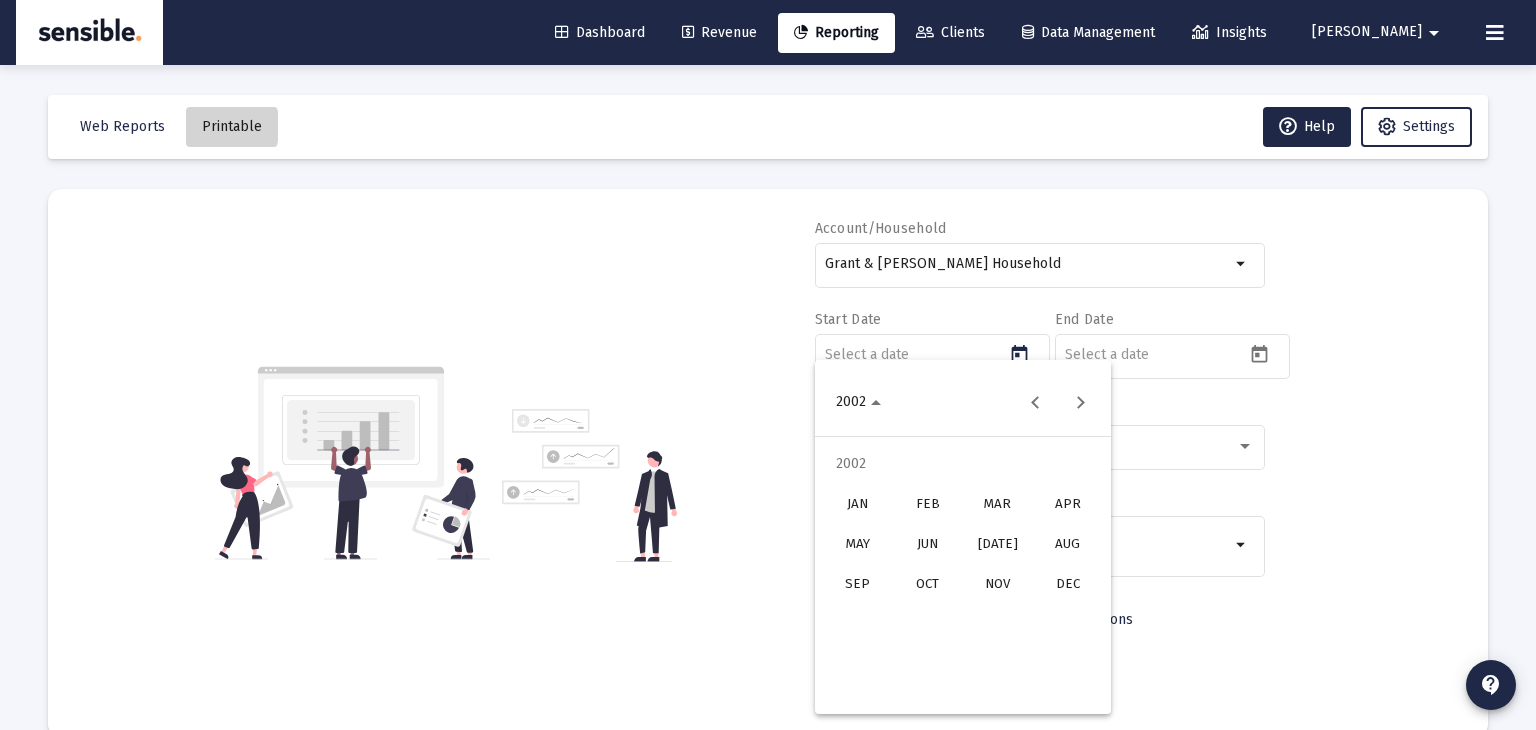 click on "JAN" at bounding box center [857, 504] 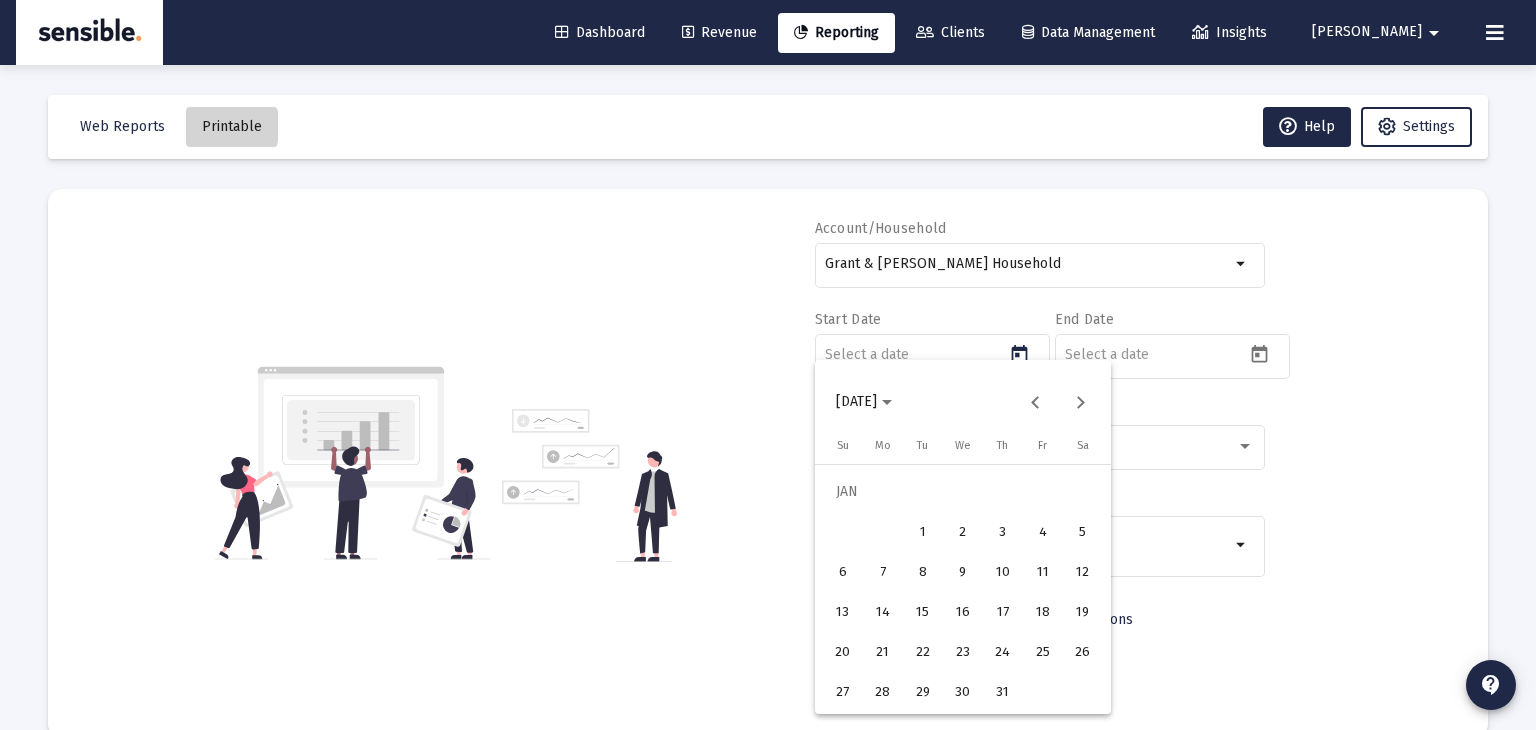 click on "1" at bounding box center [923, 532] 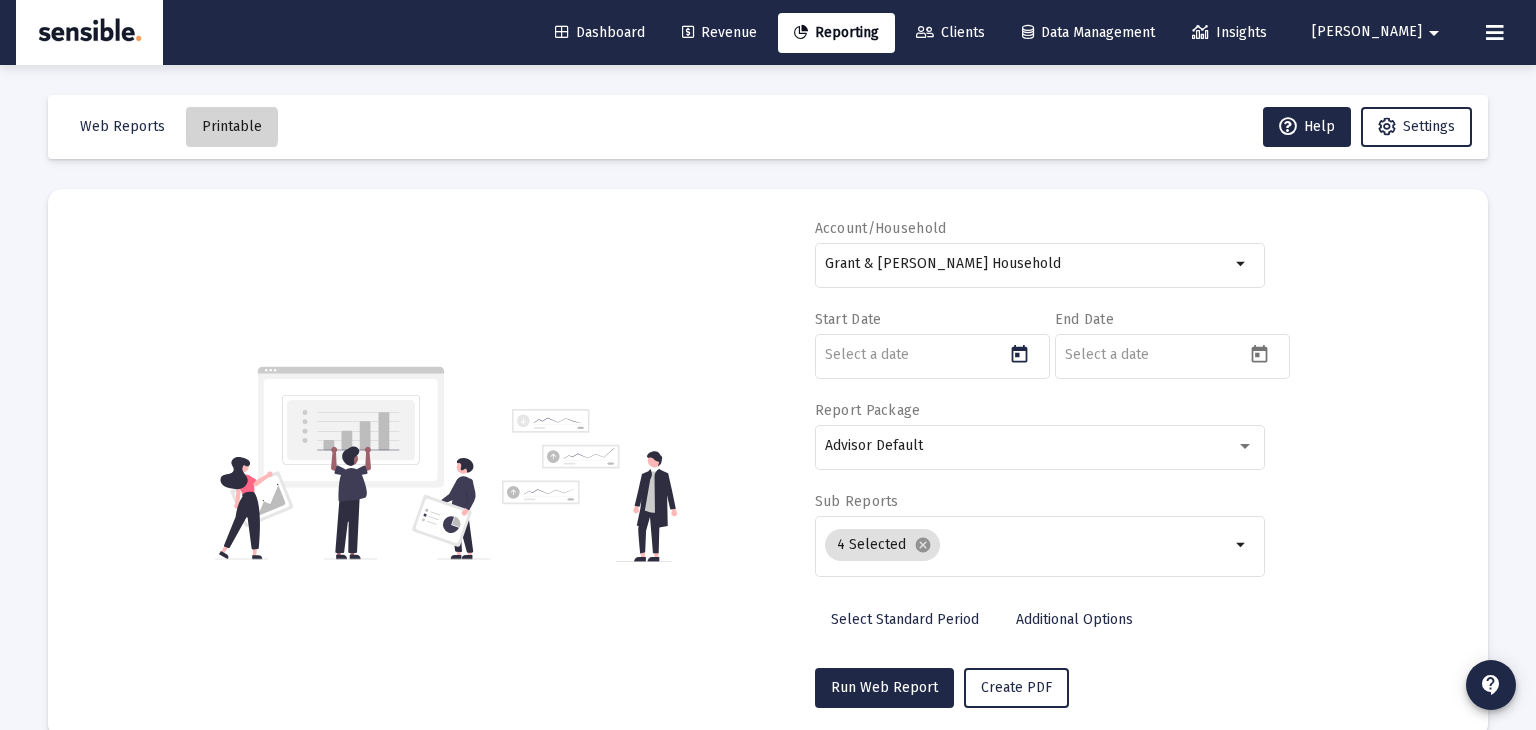 type on "[DATE]" 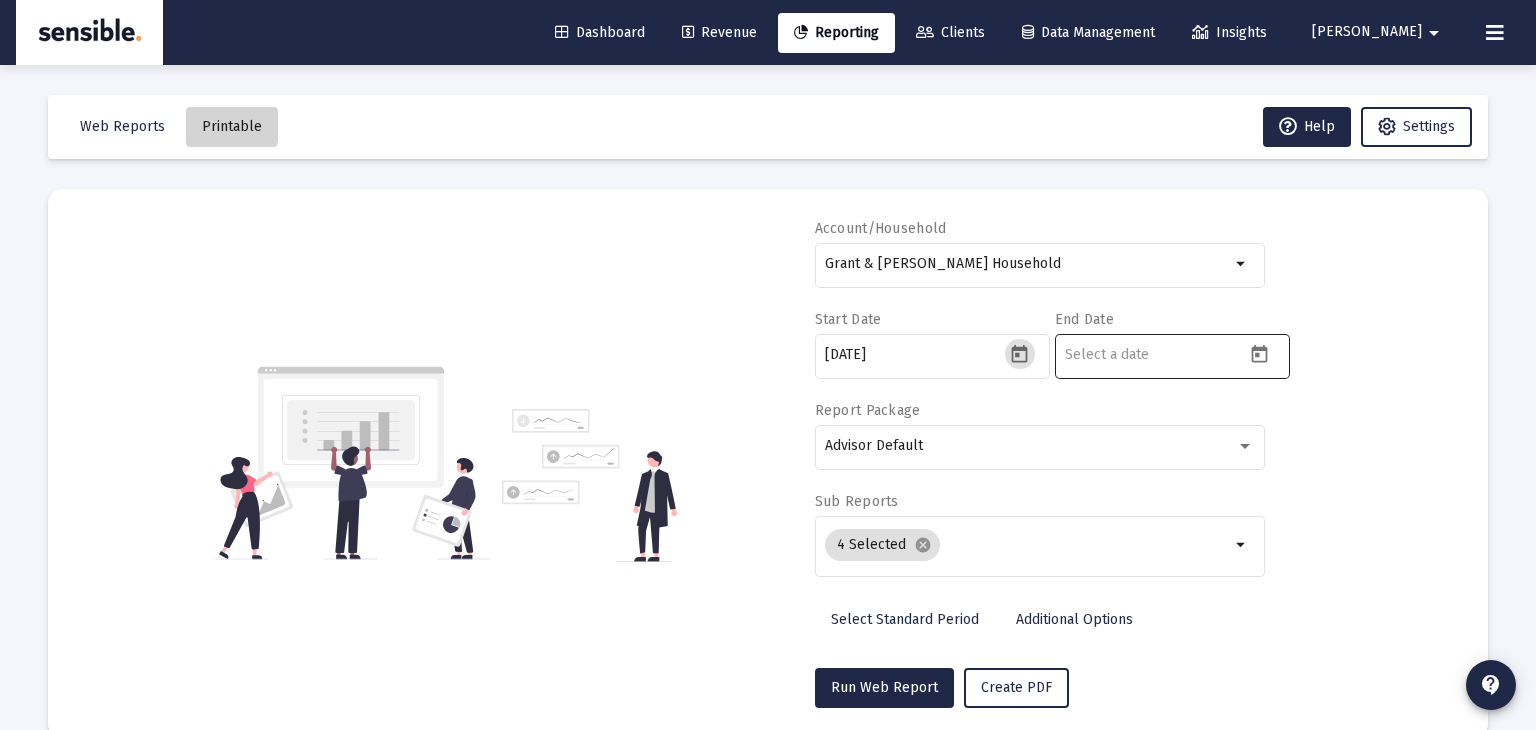 click at bounding box center (1155, 355) 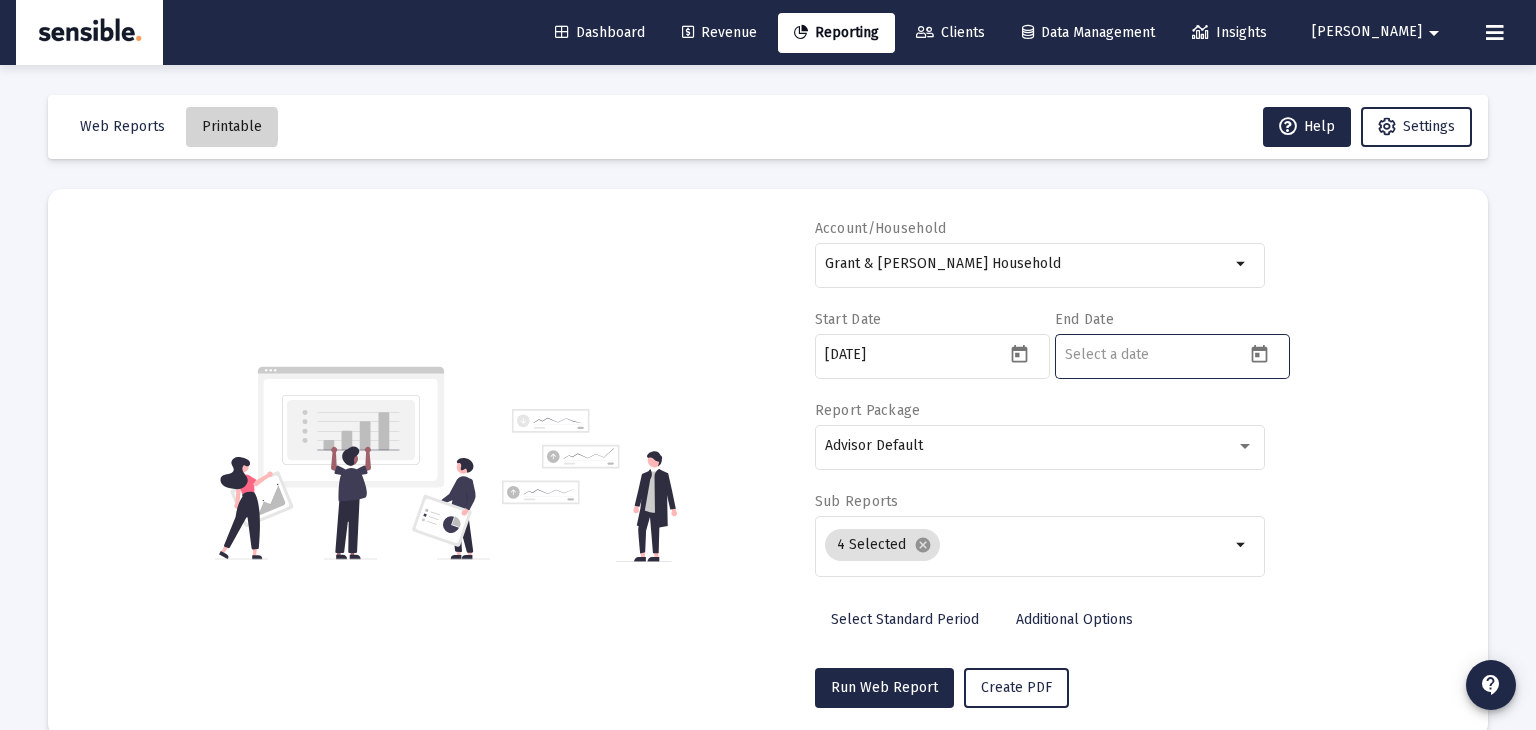 click 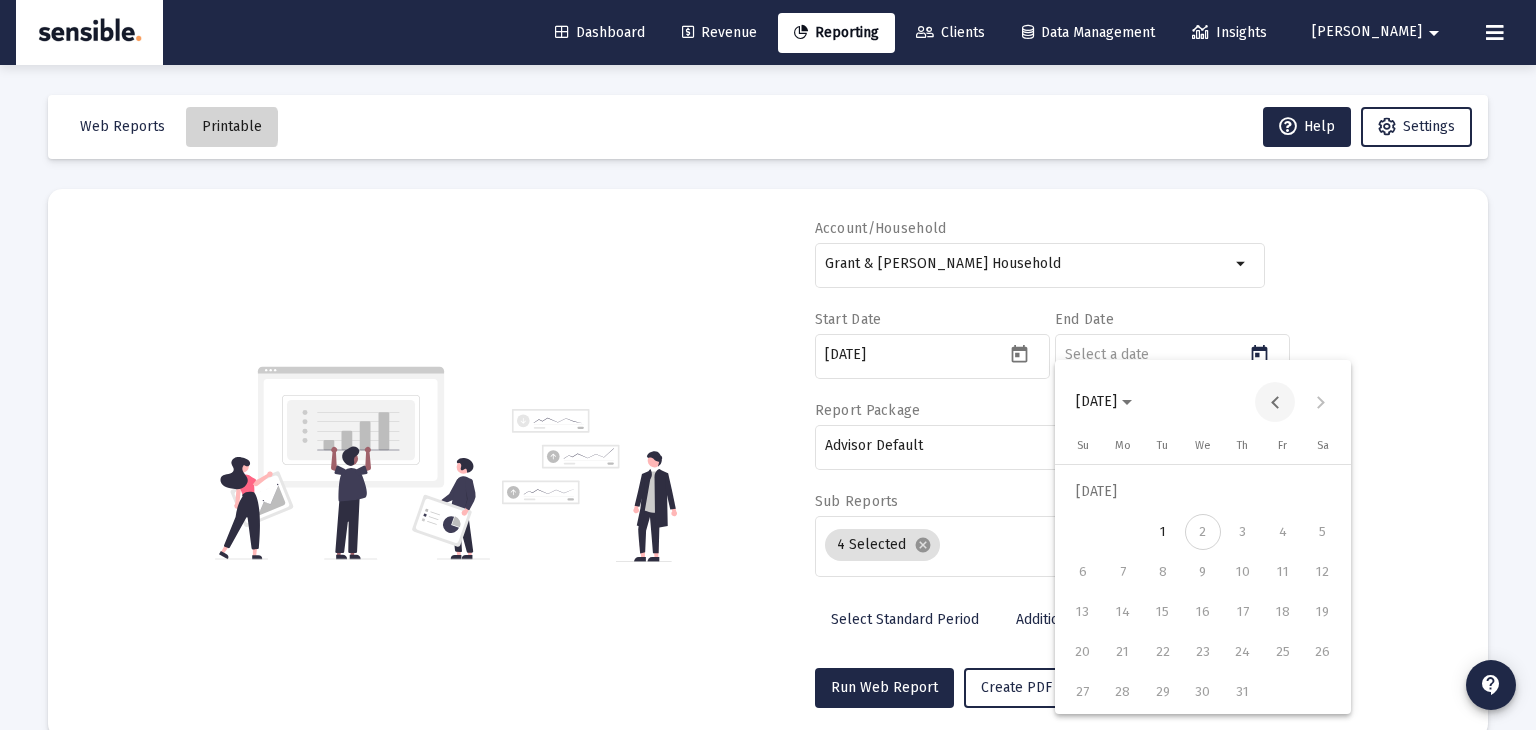 click at bounding box center [1275, 402] 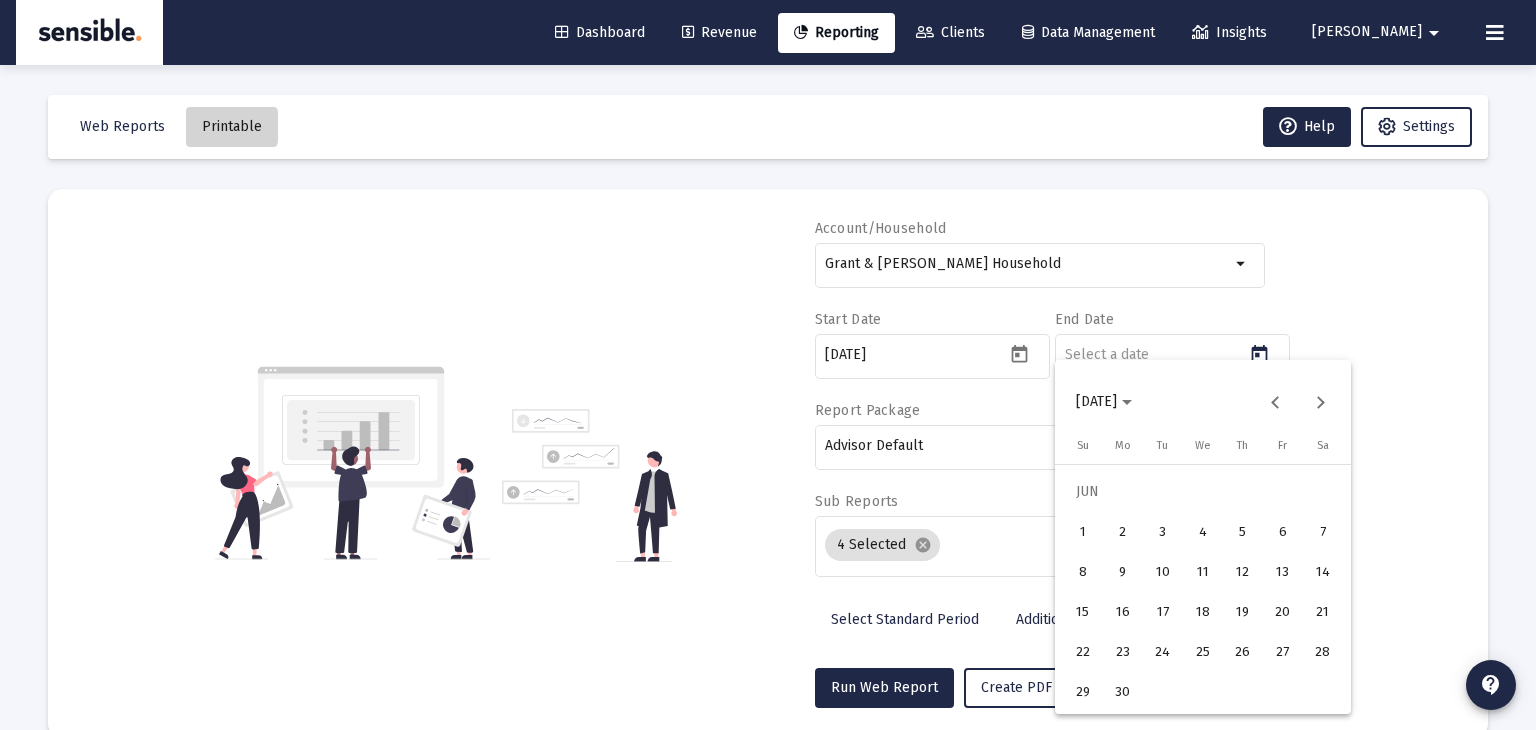 click on "30" at bounding box center [1123, 692] 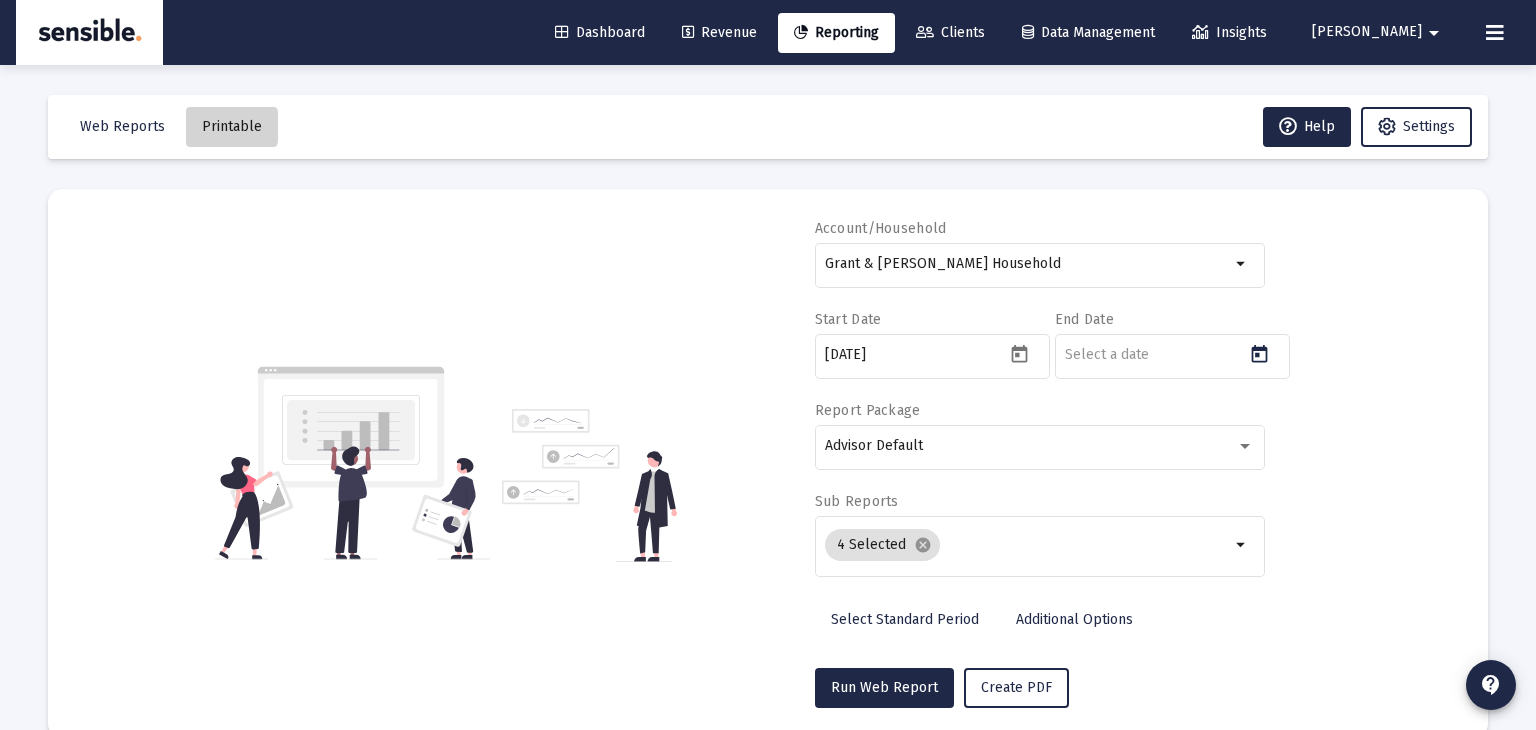 type on "[DATE]" 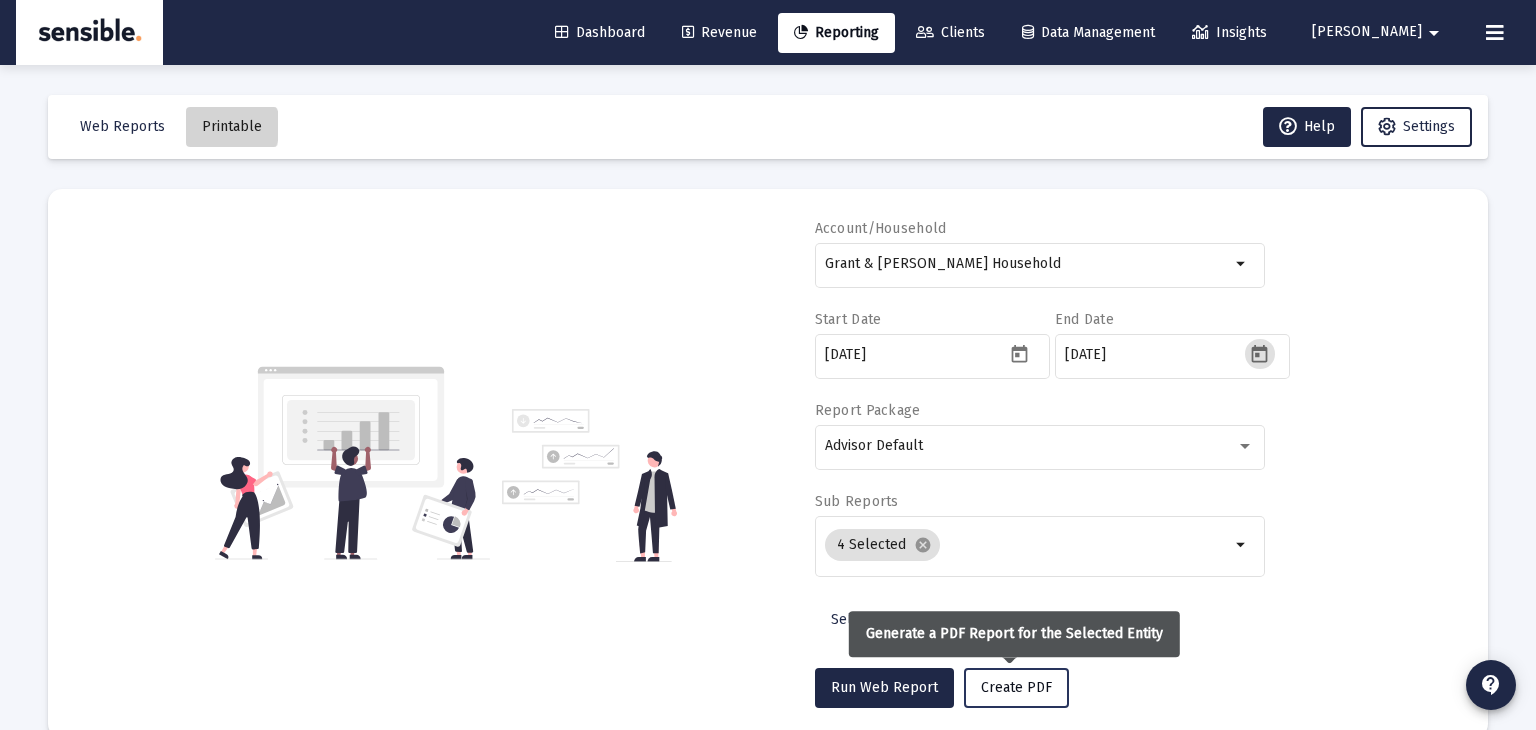 click on "Create PDF" 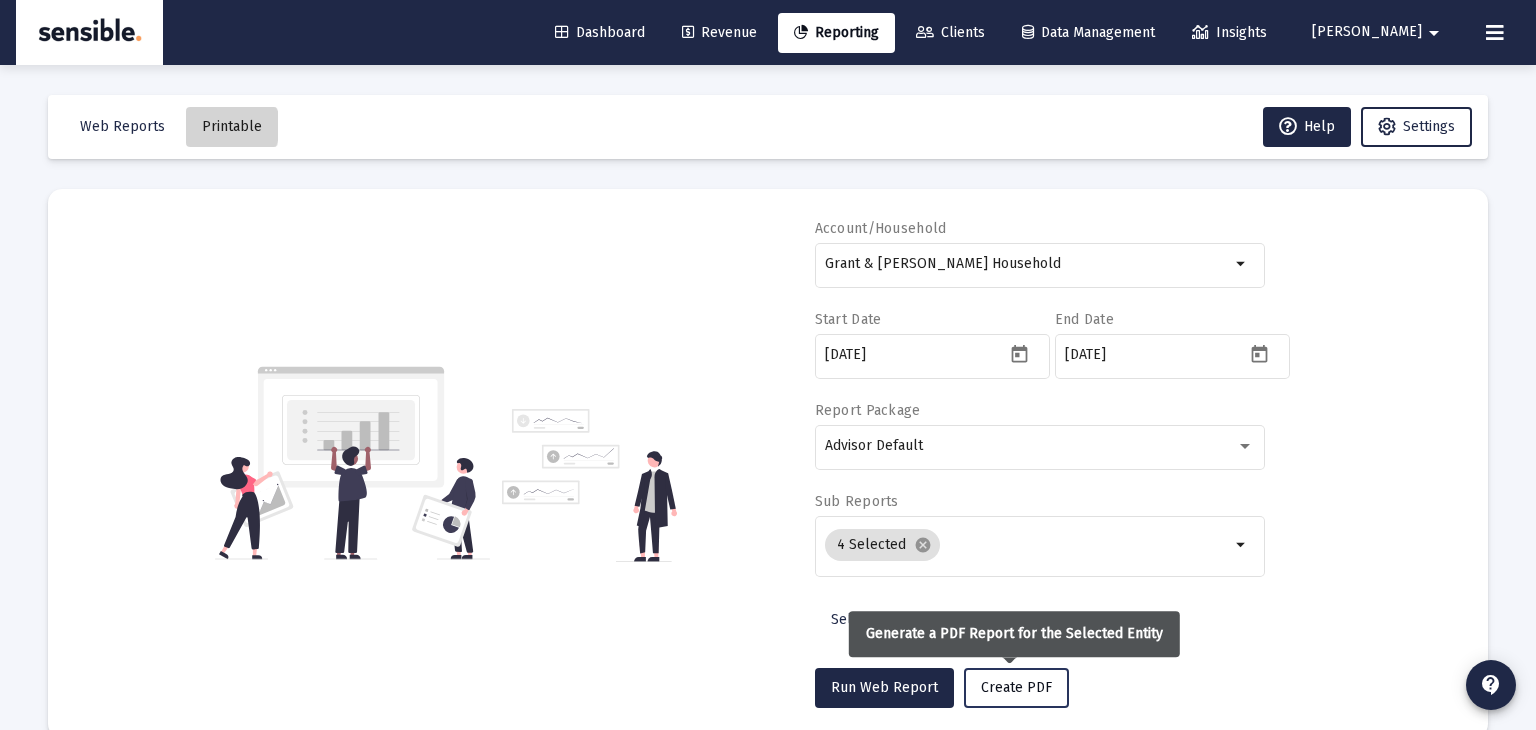 click on "Create PDF" 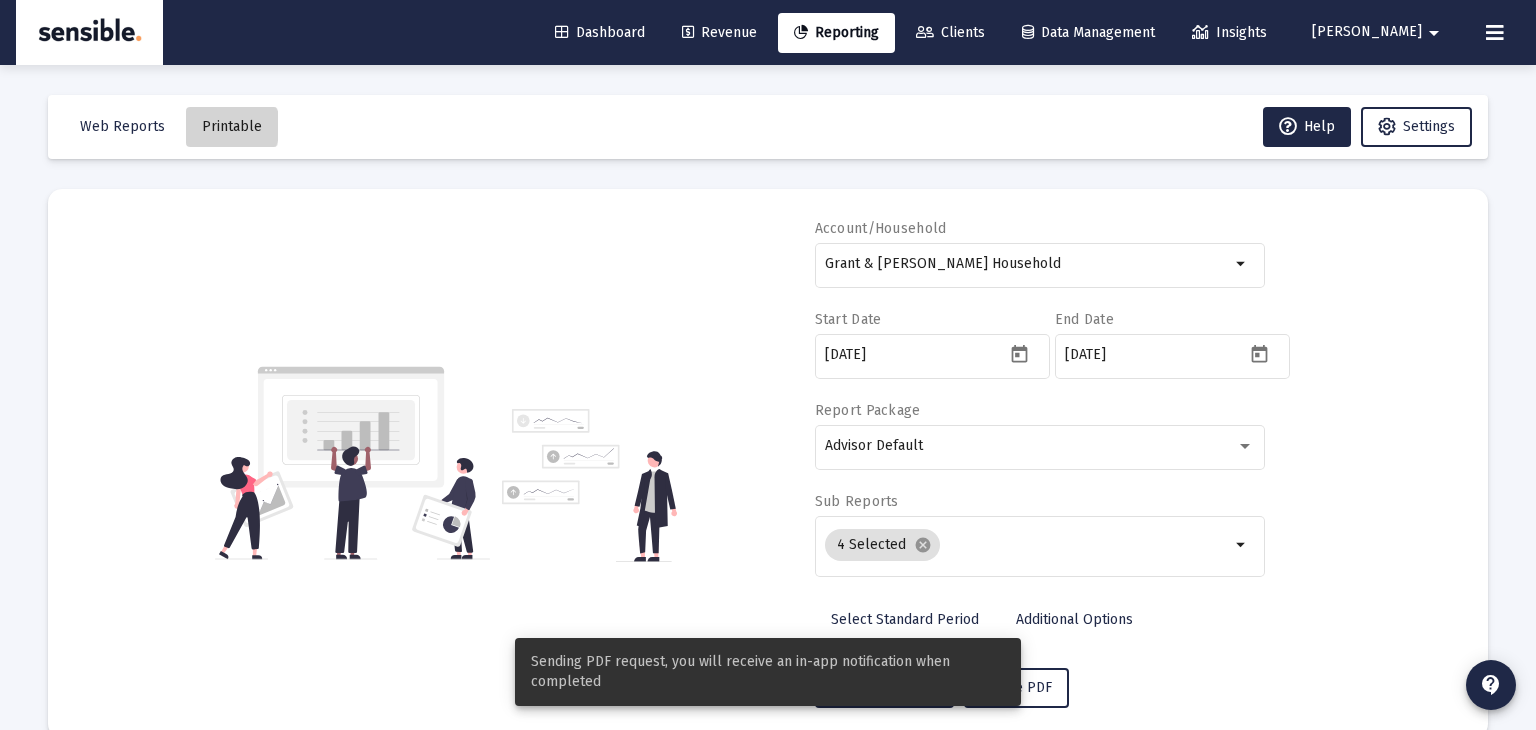 click on "Printable" 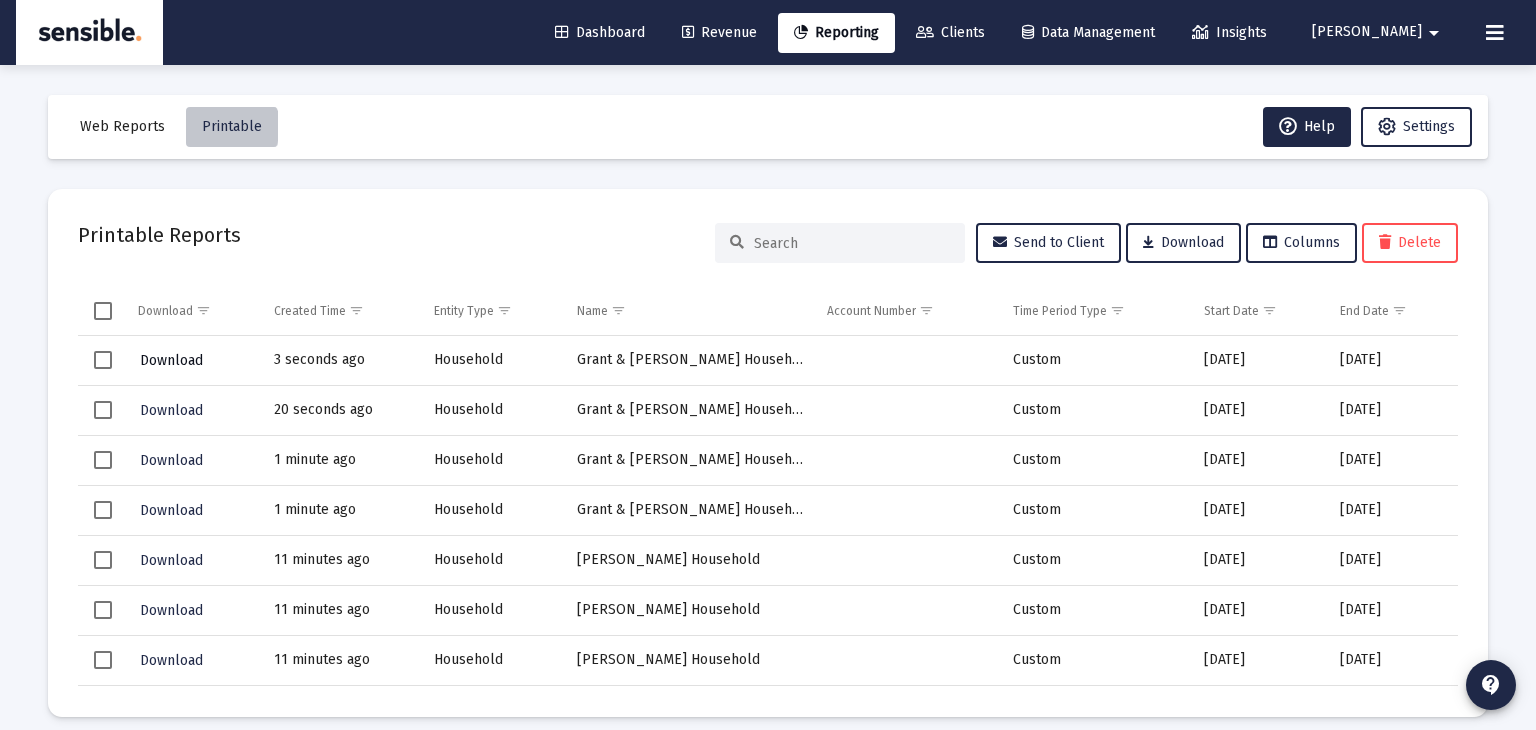 click on "Download" 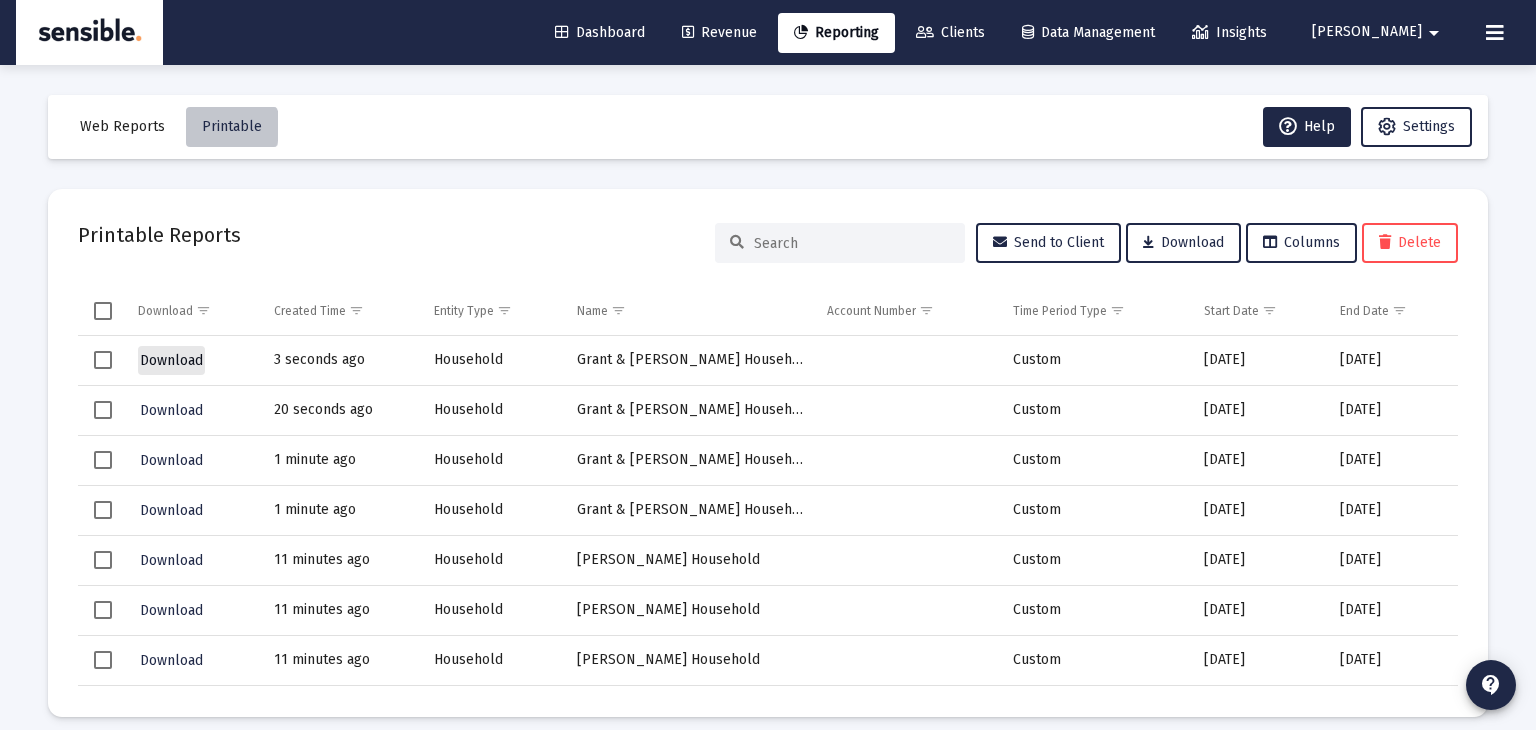click on "Download" 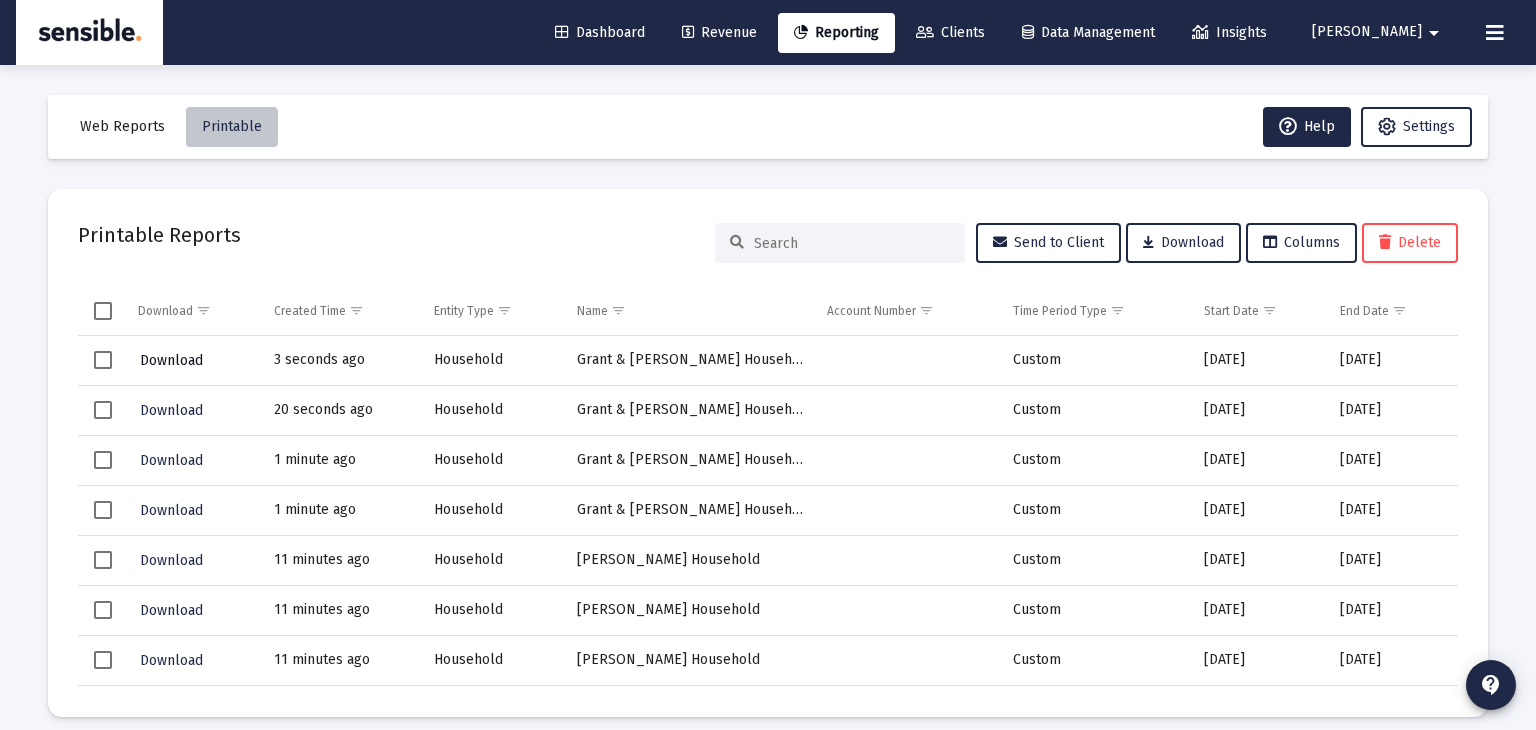 click on "Download" 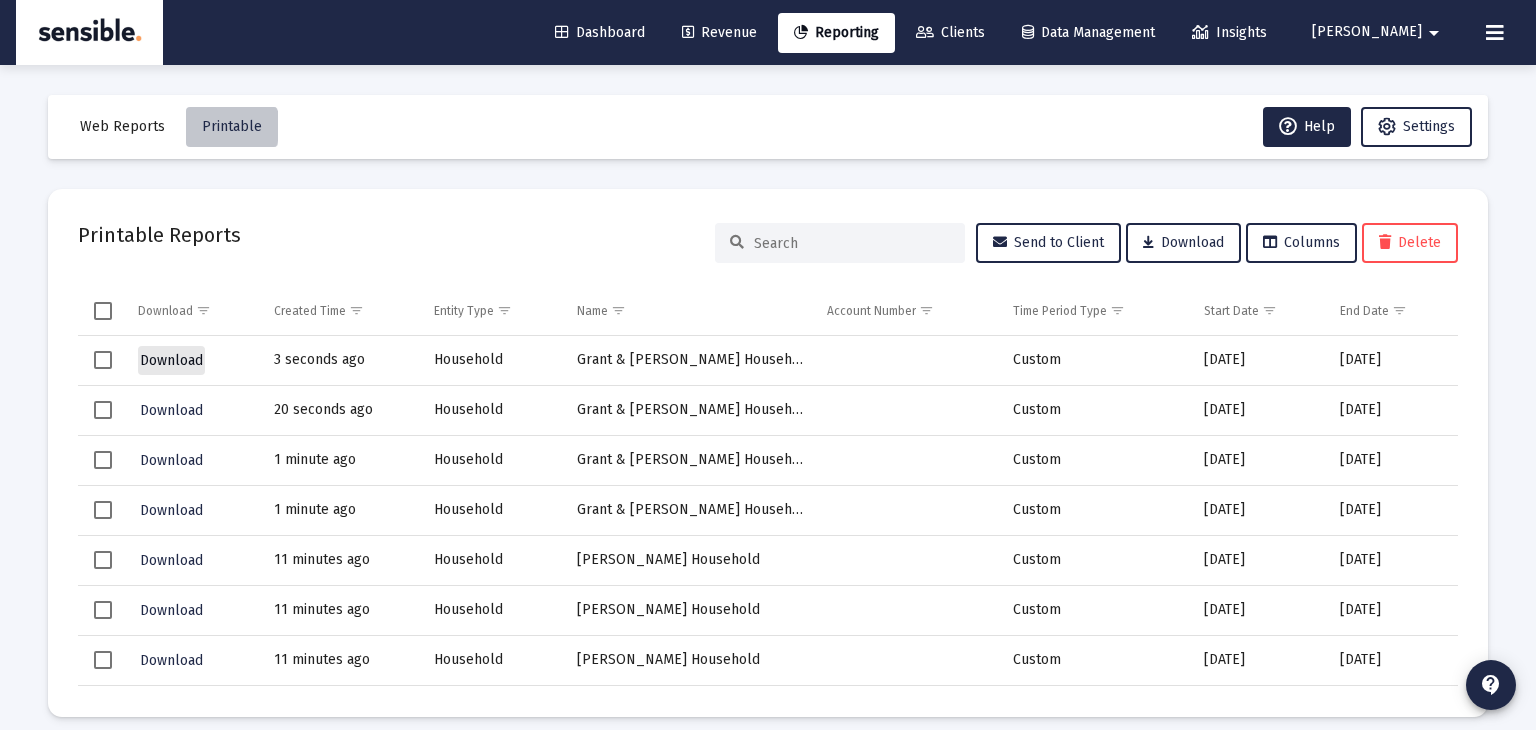 click on "Download" 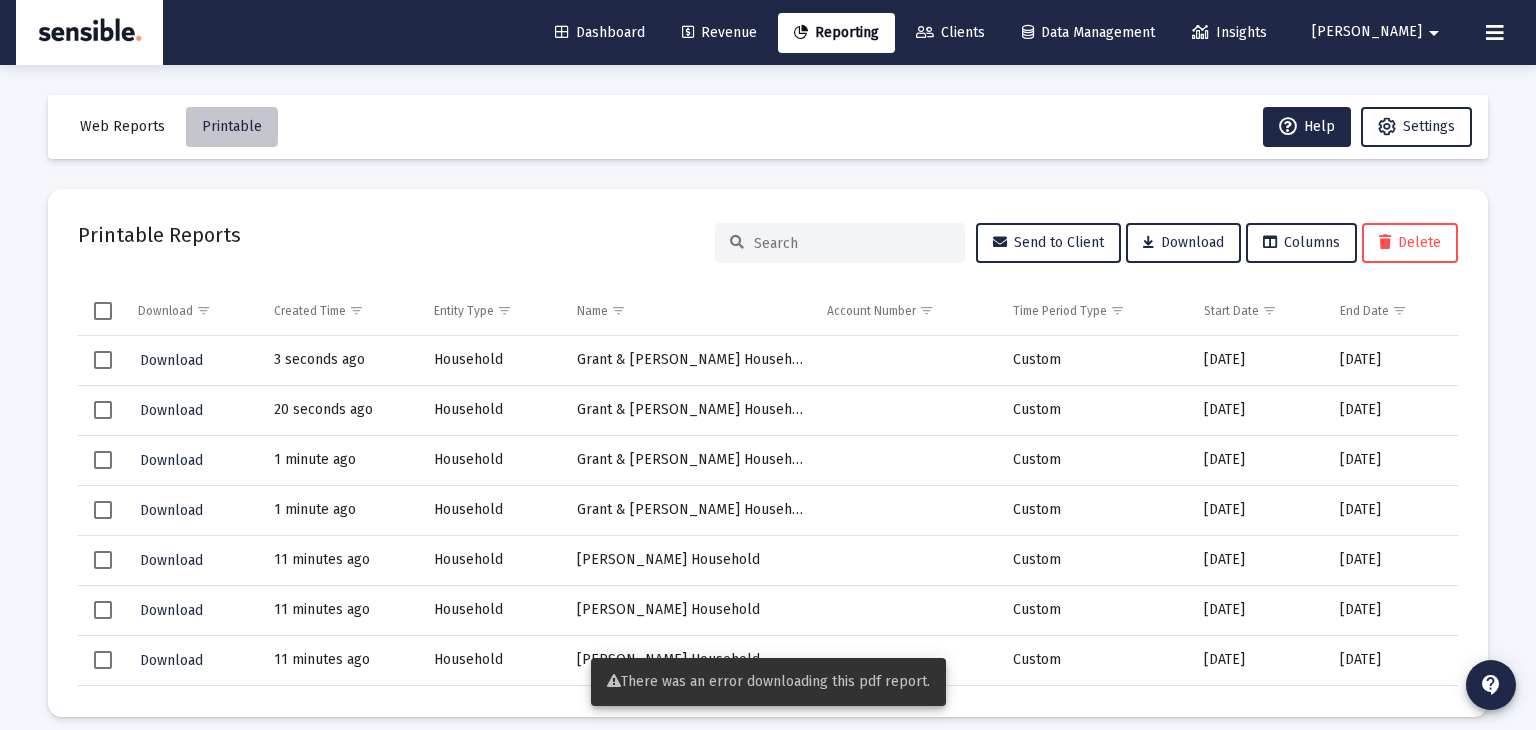 click on "Printable Reports  Send to Client   Download   Columns   Delete  Download Created Time Entity Type Name Account Number Time Period Type Start Date End Date Download 3 seconds ago Household Grant & [PERSON_NAME] Household   Custom [DATE] [DATE] Download 20 seconds ago Household Grant & [PERSON_NAME] Household   Custom [DATE] [DATE] Download 1 minute ago Household Grant & [PERSON_NAME] Household   Custom [DATE] [DATE] Download 1 minute ago Household Grant & [PERSON_NAME] Household   Custom [DATE] [DATE] Download 11 minutes ago Household [PERSON_NAME] Household   Custom [DATE] [DATE] Download 11 minutes ago Household [PERSON_NAME] Household   Custom [DATE] [DATE] Download 11 minutes ago Household [PERSON_NAME] Household   Custom [DATE] [DATE] Download 20 hours ago Household [PERSON_NAME] & [PERSON_NAME] Household   Custom [DATE] [DATE] Download 20 hours ago Household [PERSON_NAME] & [PERSON_NAME] Household   Custom [DATE] [DATE] Download 22 hours ago Household" 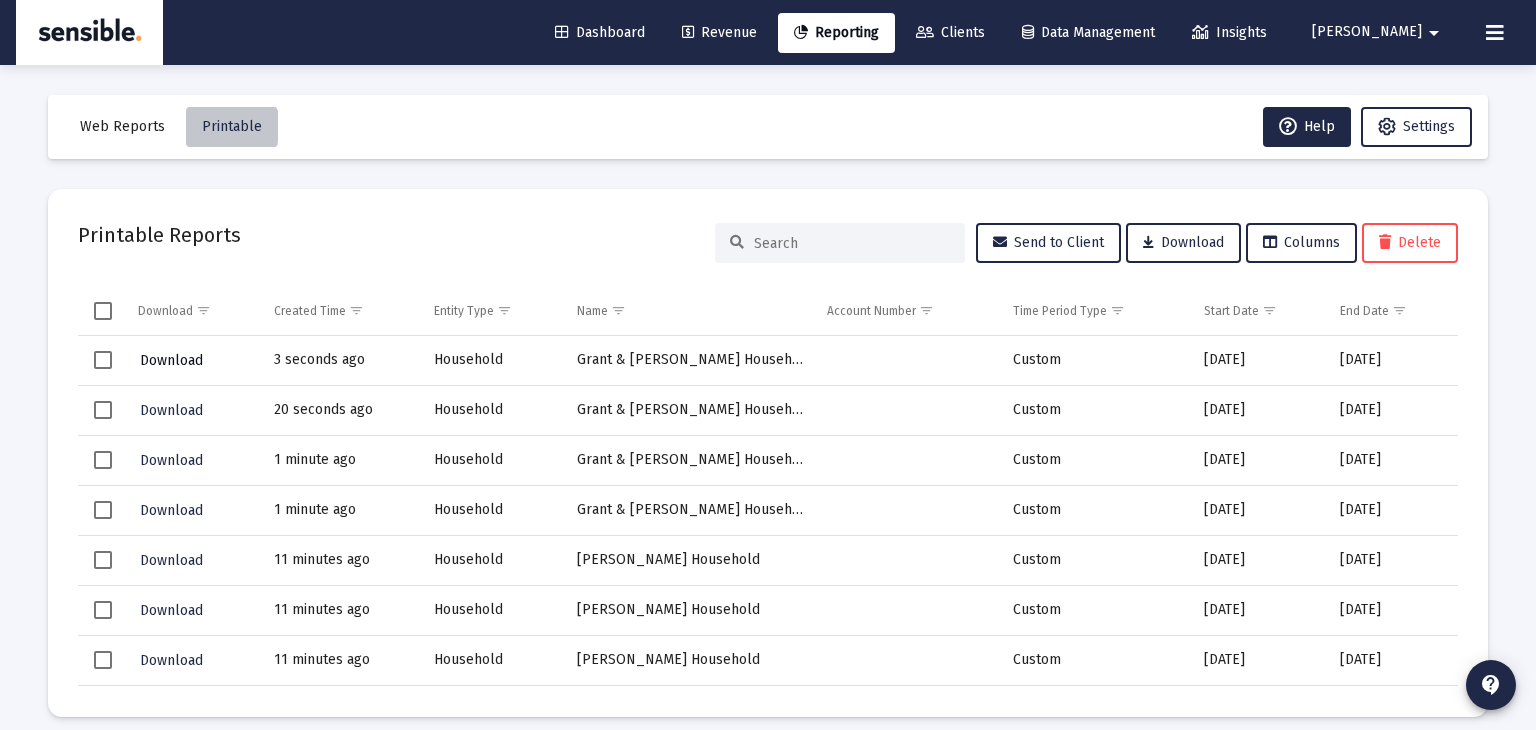click on "Download" 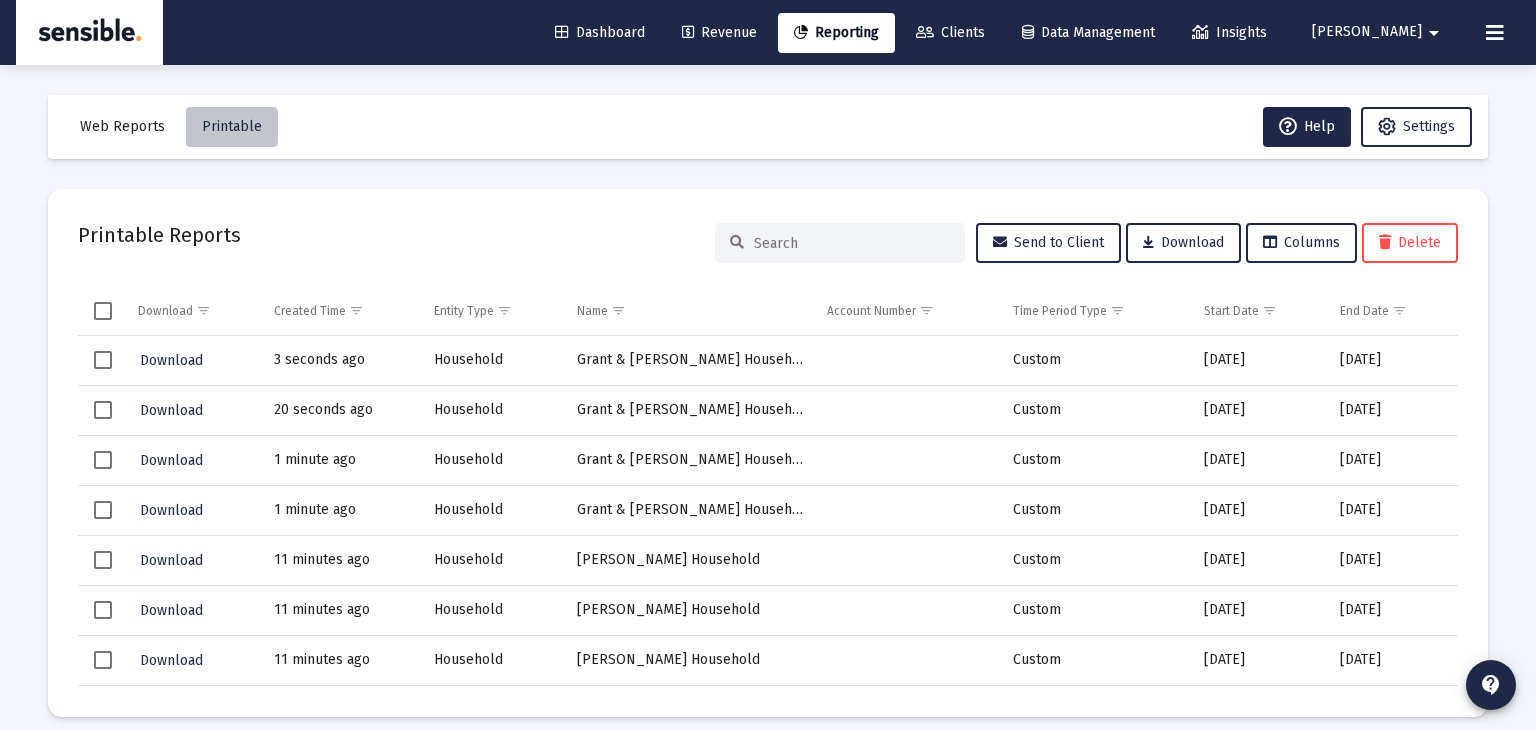 click on "Dashboard" 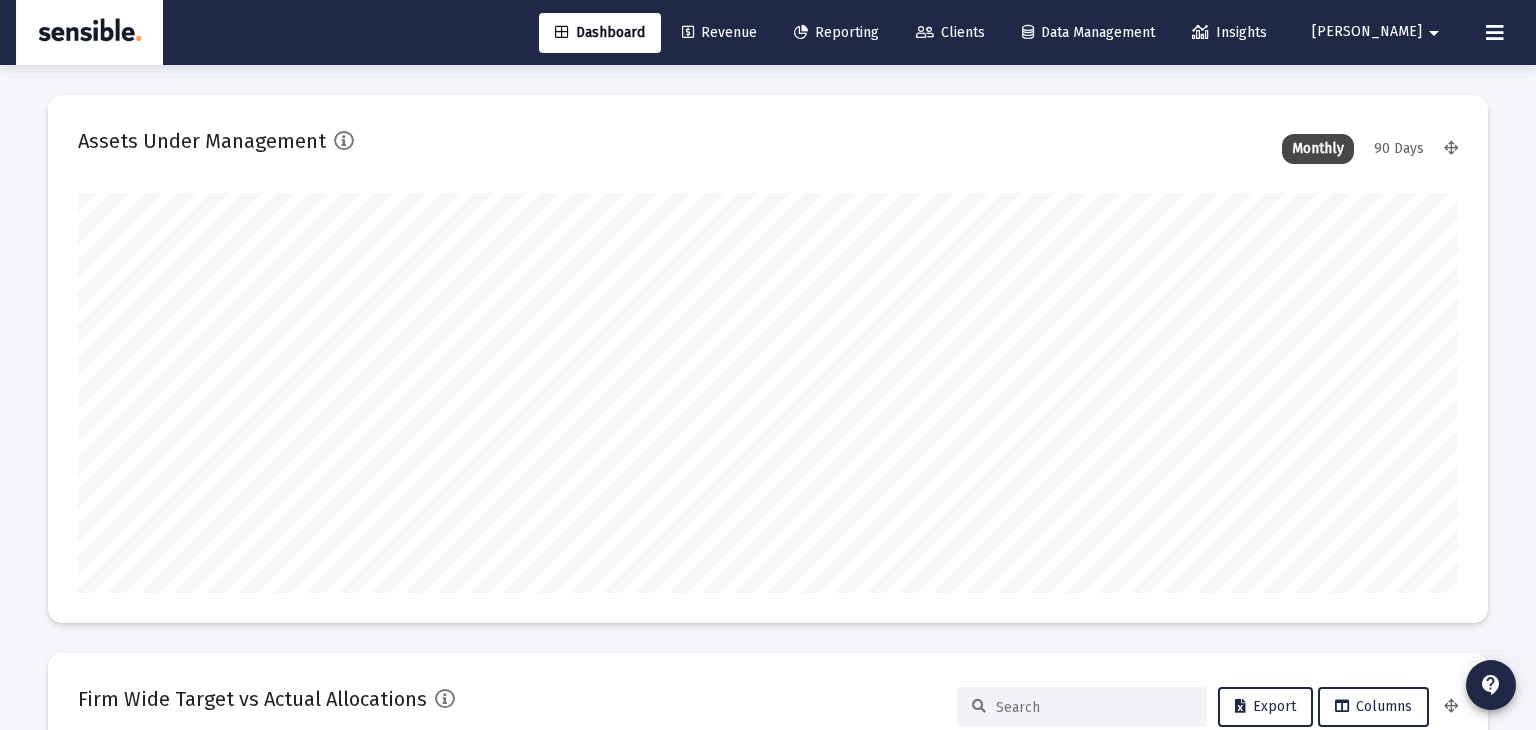 scroll, scrollTop: 999600, scrollLeft: 998620, axis: both 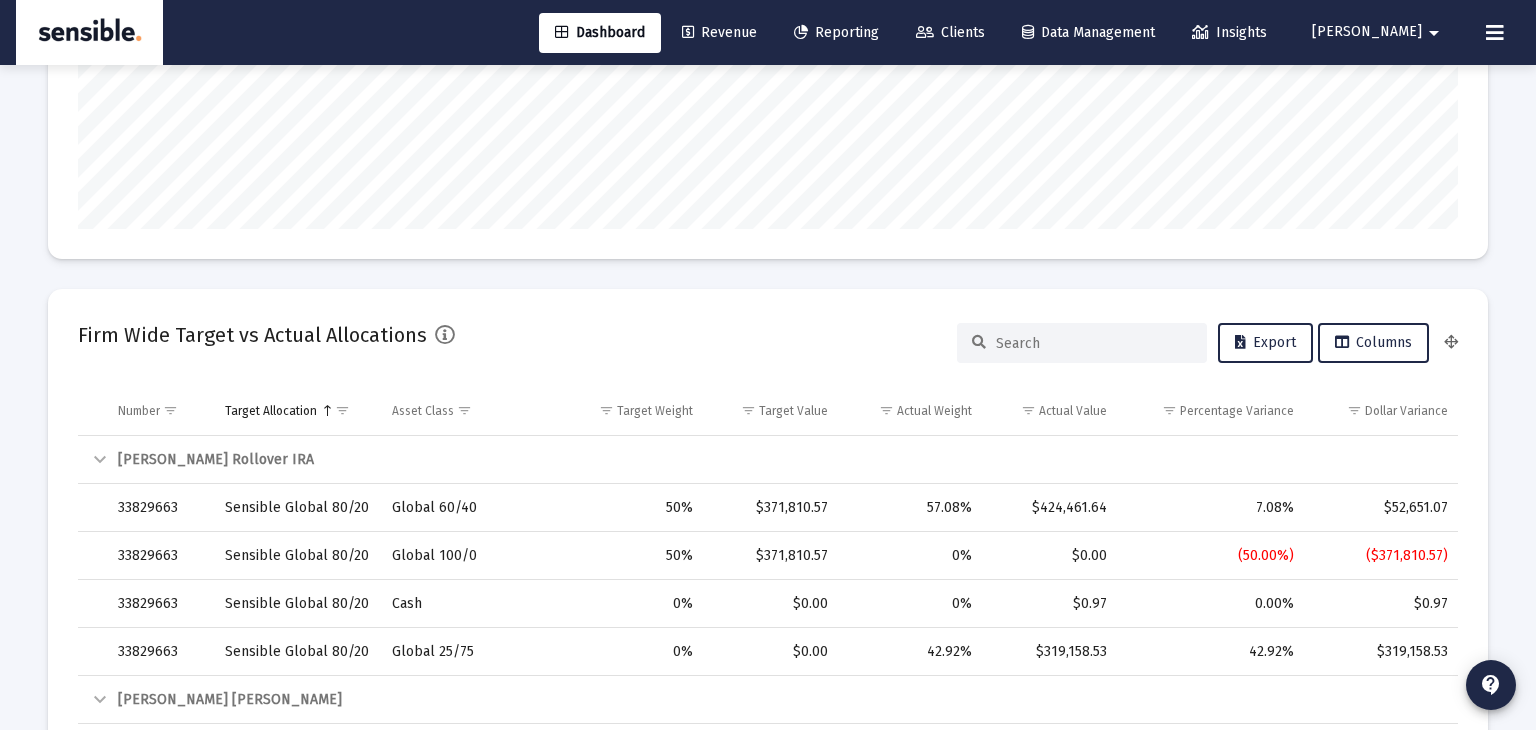 type on "[PERSON_NAME][EMAIL_ADDRESS][DOMAIN_NAME]" 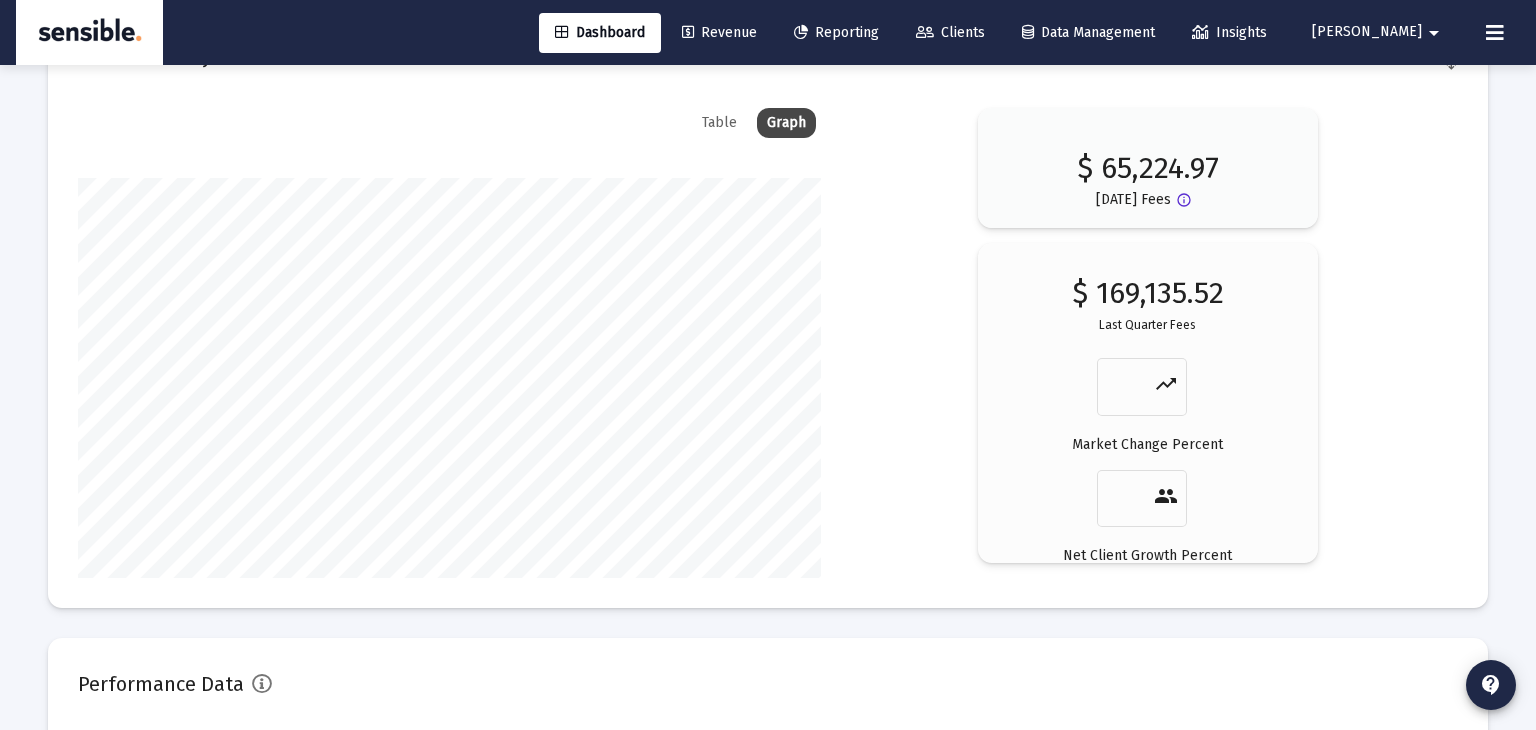 scroll, scrollTop: 3552, scrollLeft: 0, axis: vertical 